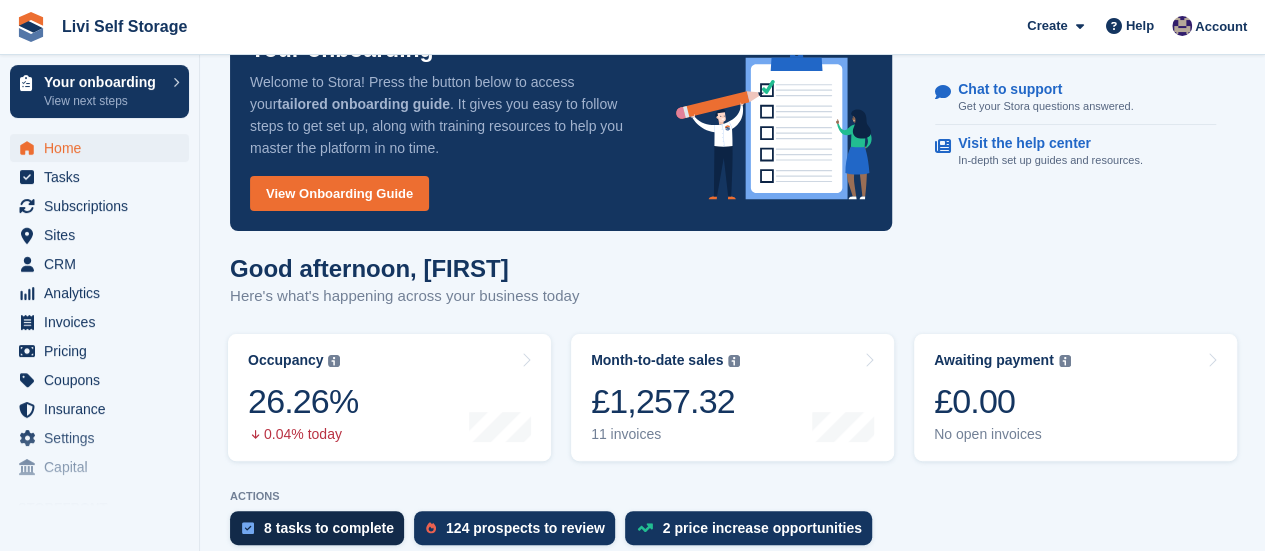 scroll, scrollTop: 400, scrollLeft: 0, axis: vertical 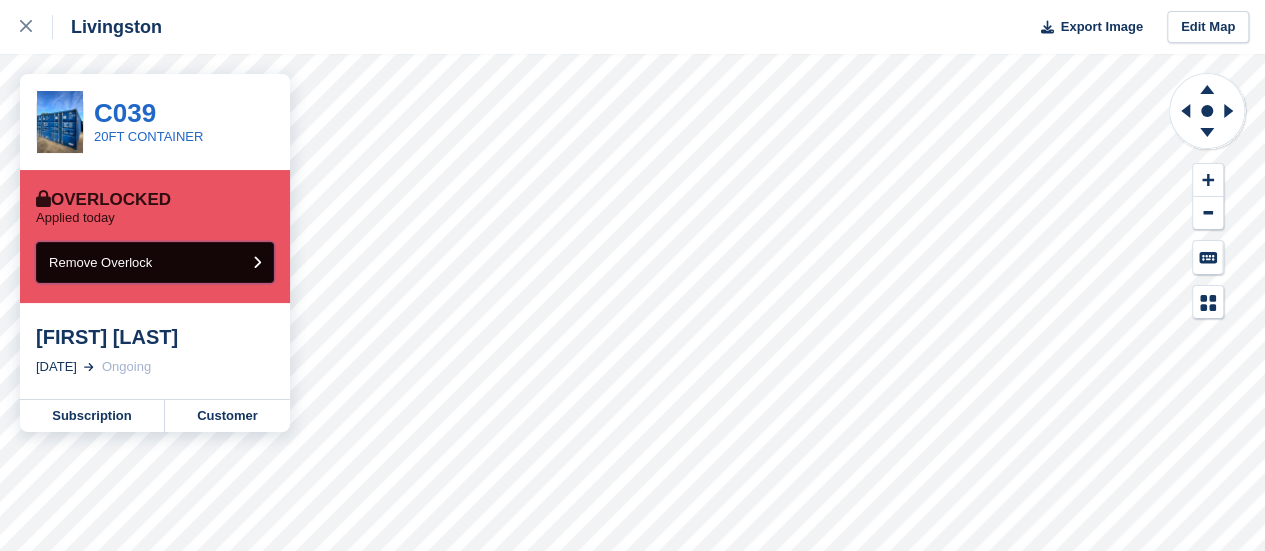 click on "Remove Overlock" at bounding box center (155, 262) 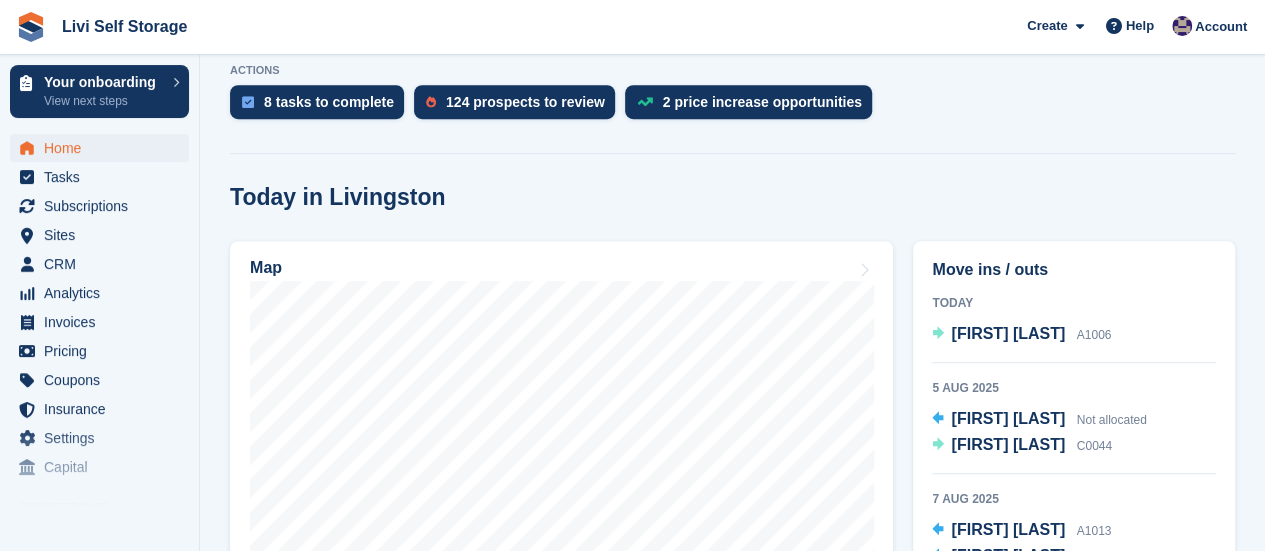 scroll, scrollTop: 500, scrollLeft: 0, axis: vertical 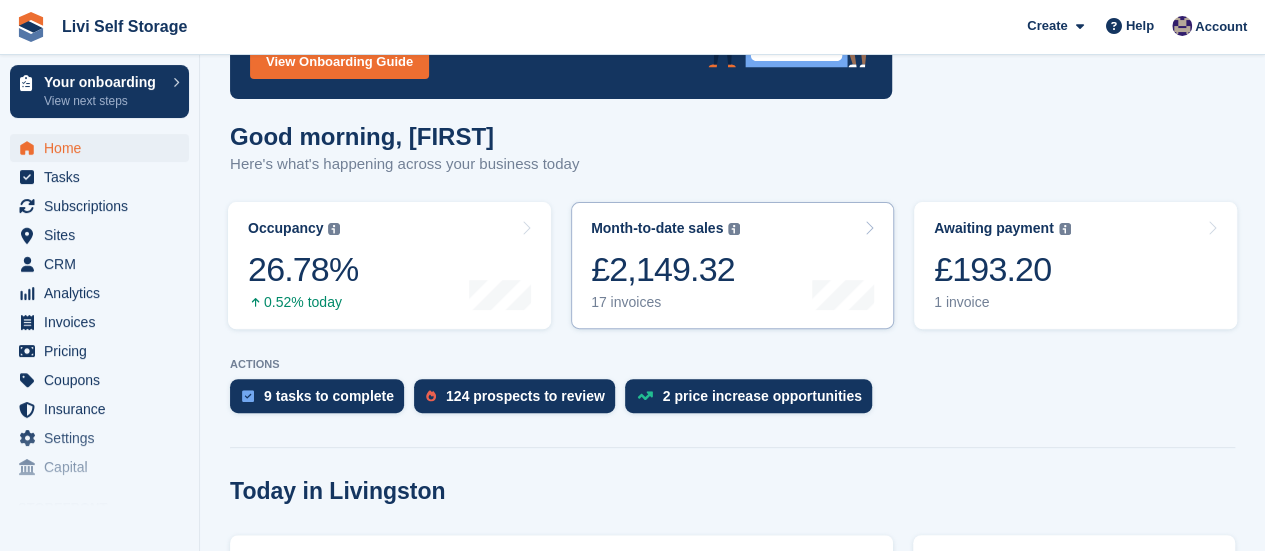 click on "17 invoices" at bounding box center [665, 302] 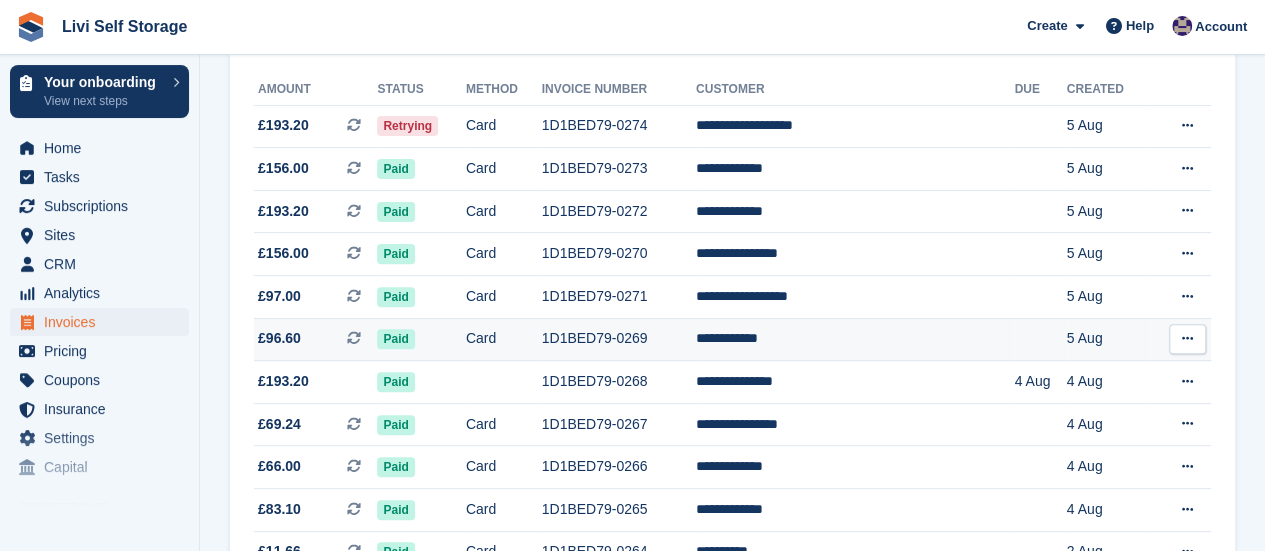 scroll, scrollTop: 0, scrollLeft: 0, axis: both 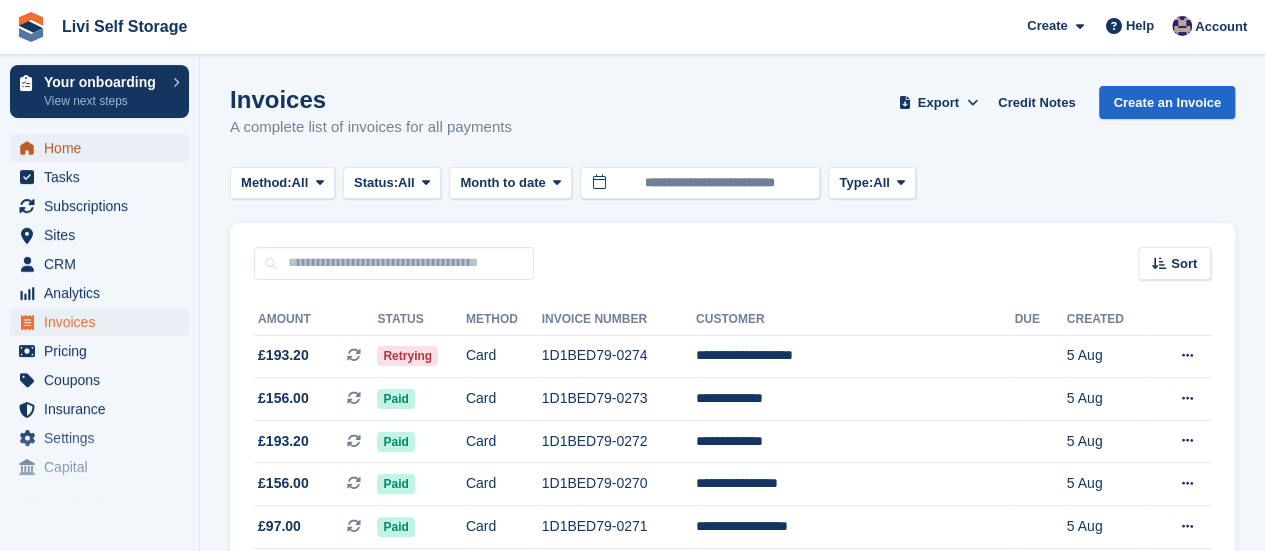 click on "Home" at bounding box center (104, 148) 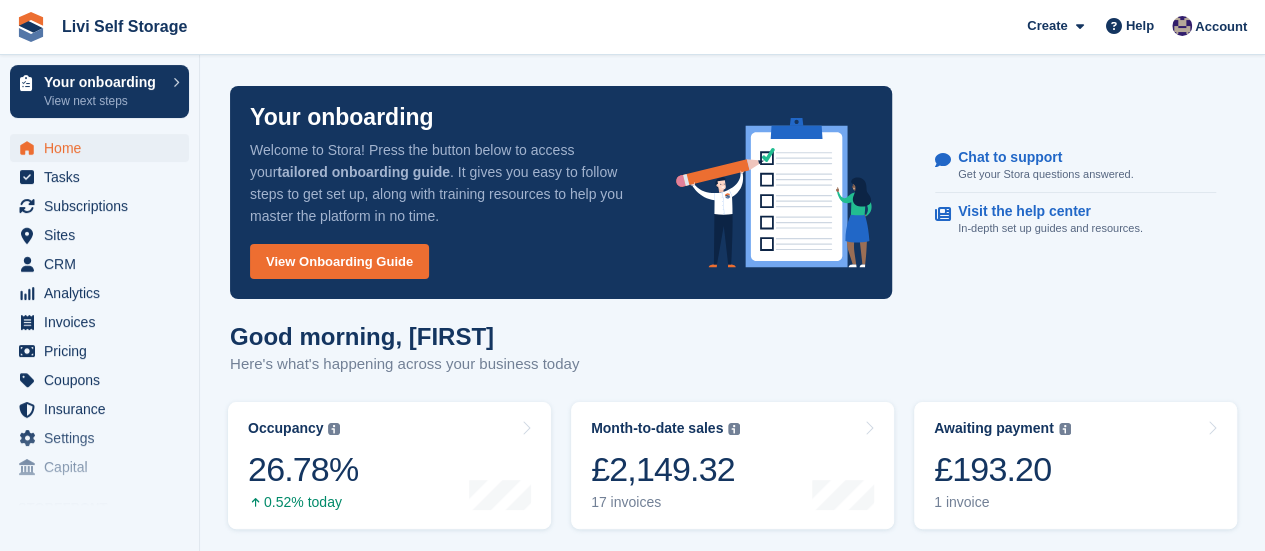 scroll, scrollTop: 100, scrollLeft: 0, axis: vertical 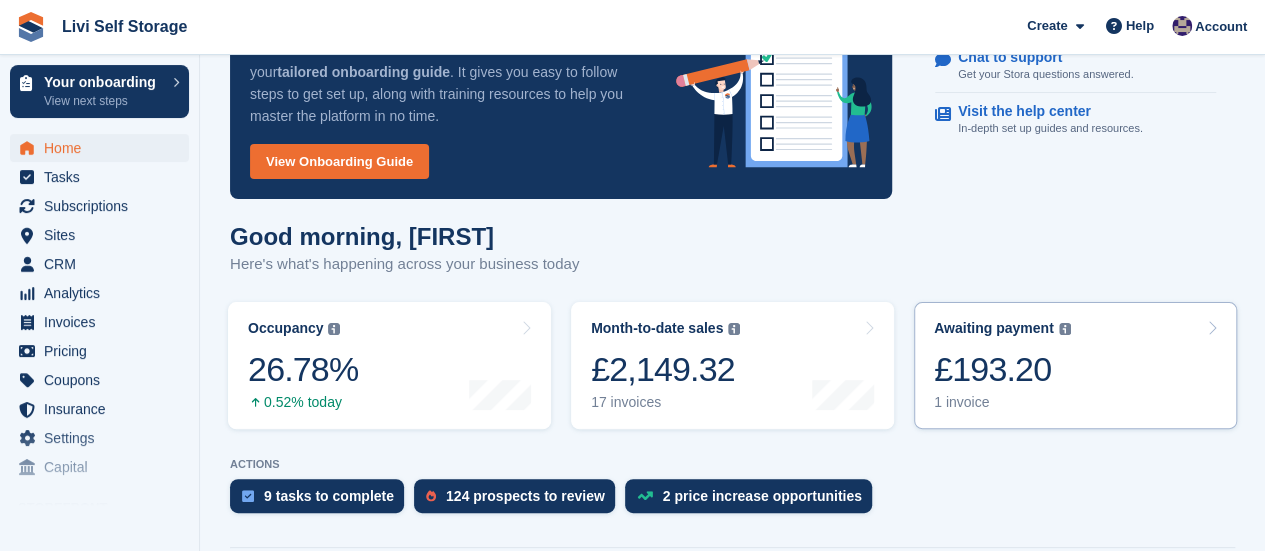 click on "£193.20" at bounding box center (1002, 369) 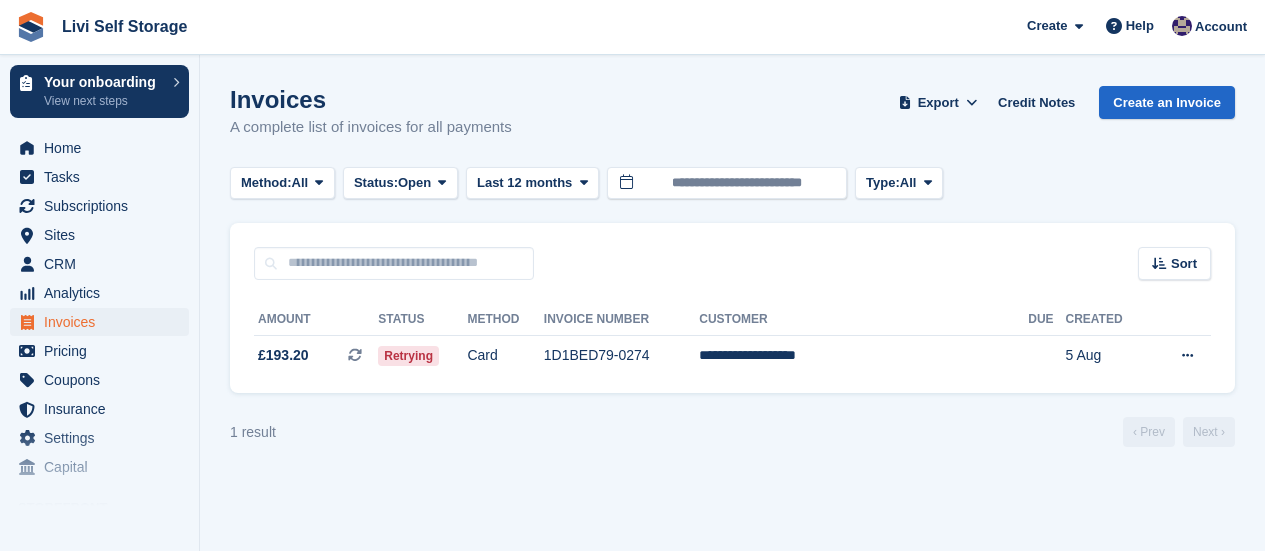 scroll, scrollTop: 0, scrollLeft: 0, axis: both 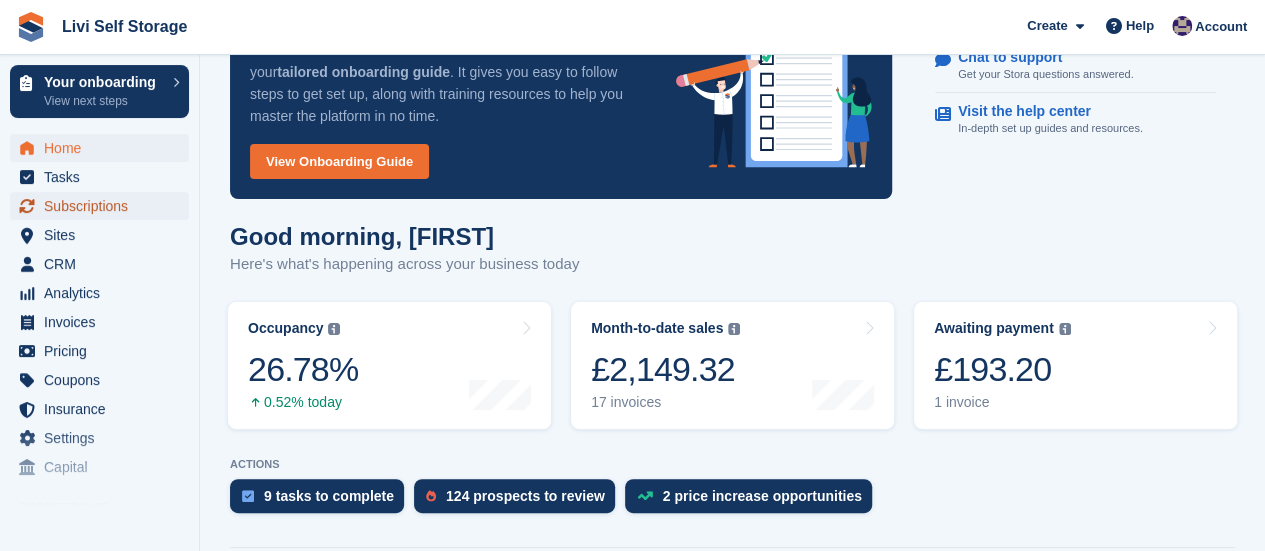 click on "Subscriptions" at bounding box center [104, 206] 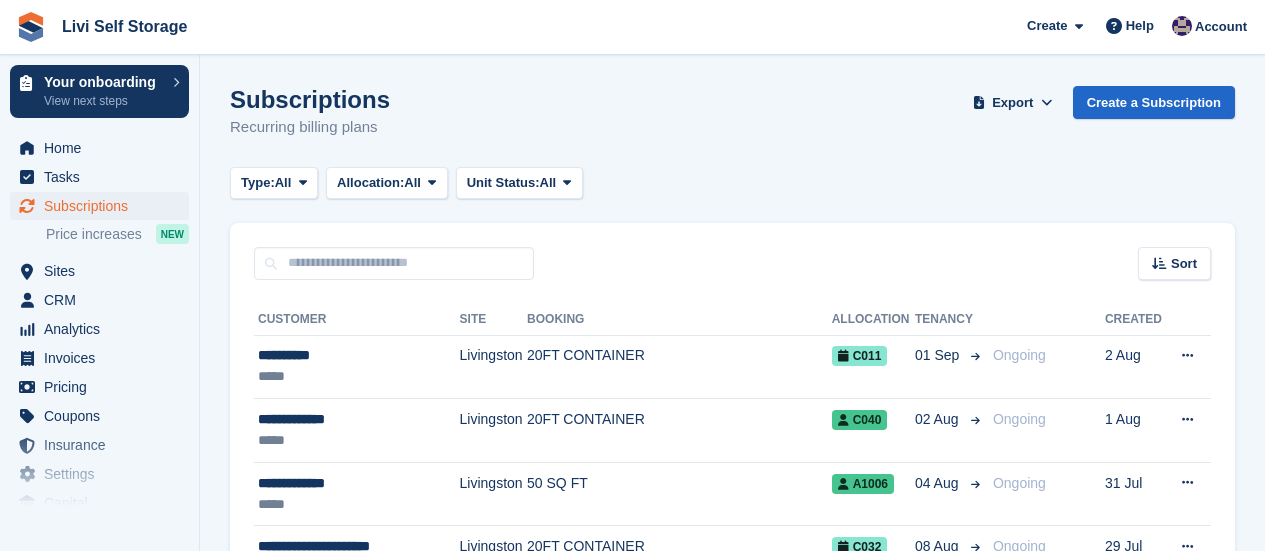 scroll, scrollTop: 0, scrollLeft: 0, axis: both 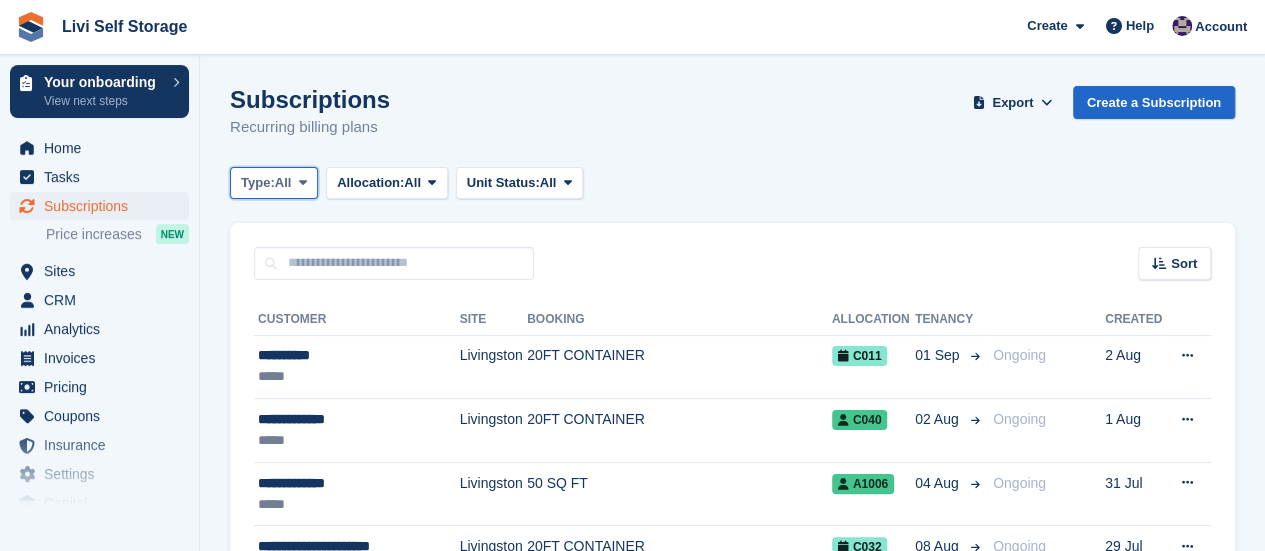 click on "Type:
All" at bounding box center [274, 183] 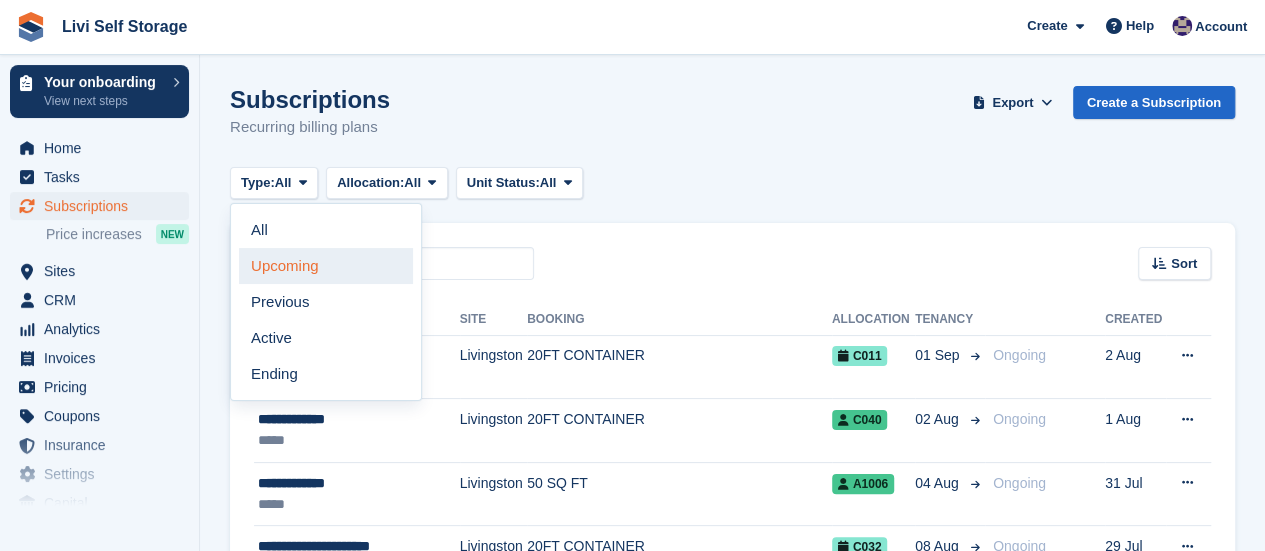 click on "Upcoming" at bounding box center [326, 266] 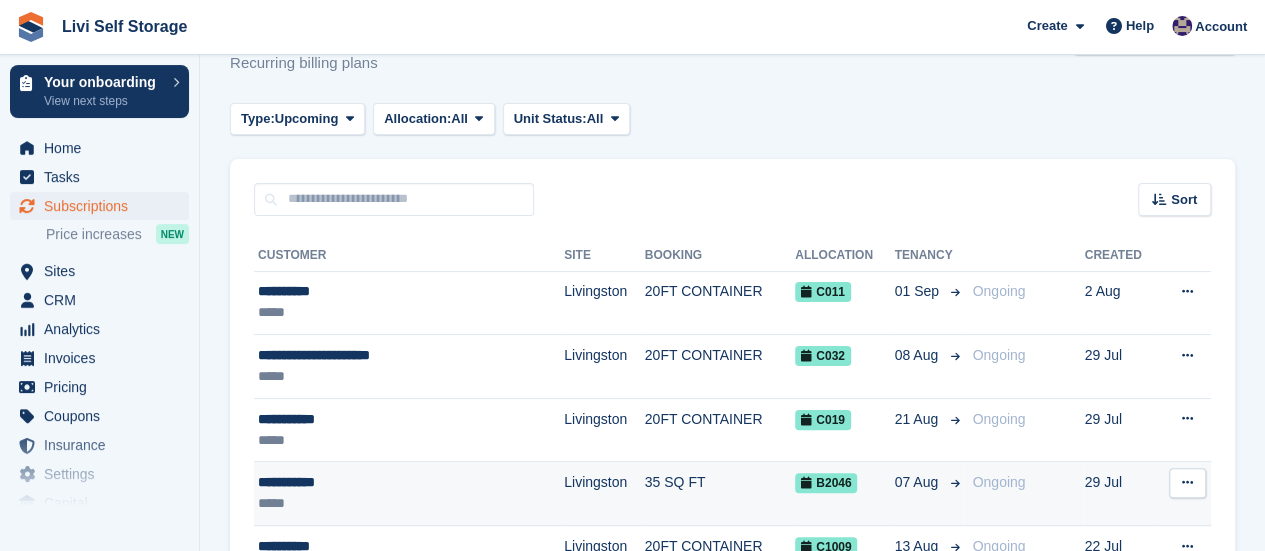 scroll, scrollTop: 62, scrollLeft: 0, axis: vertical 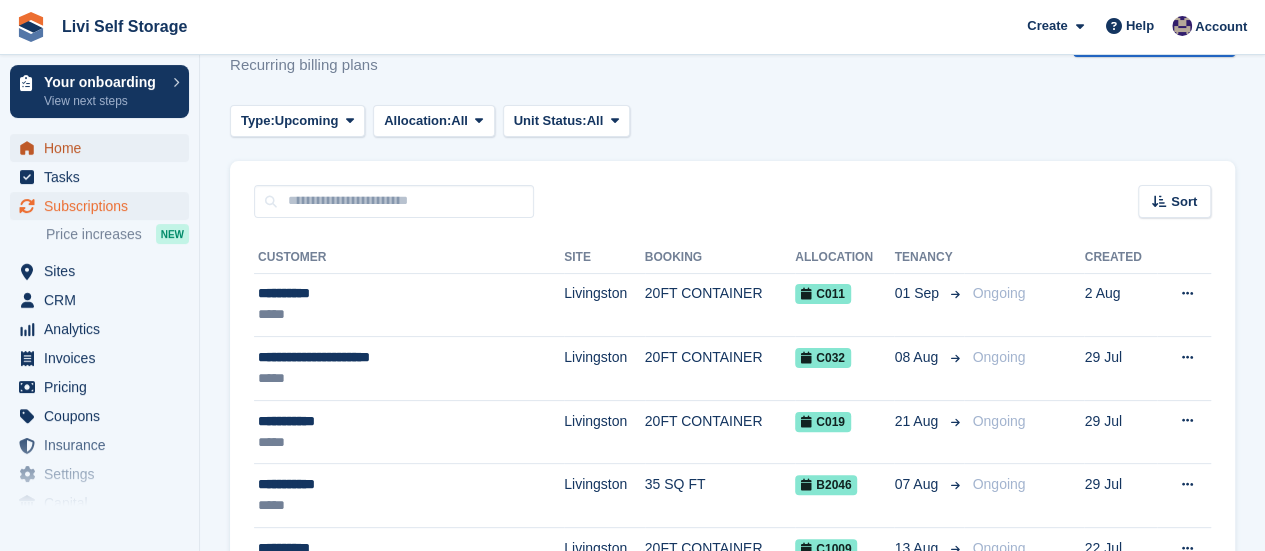 click on "Home" at bounding box center [104, 148] 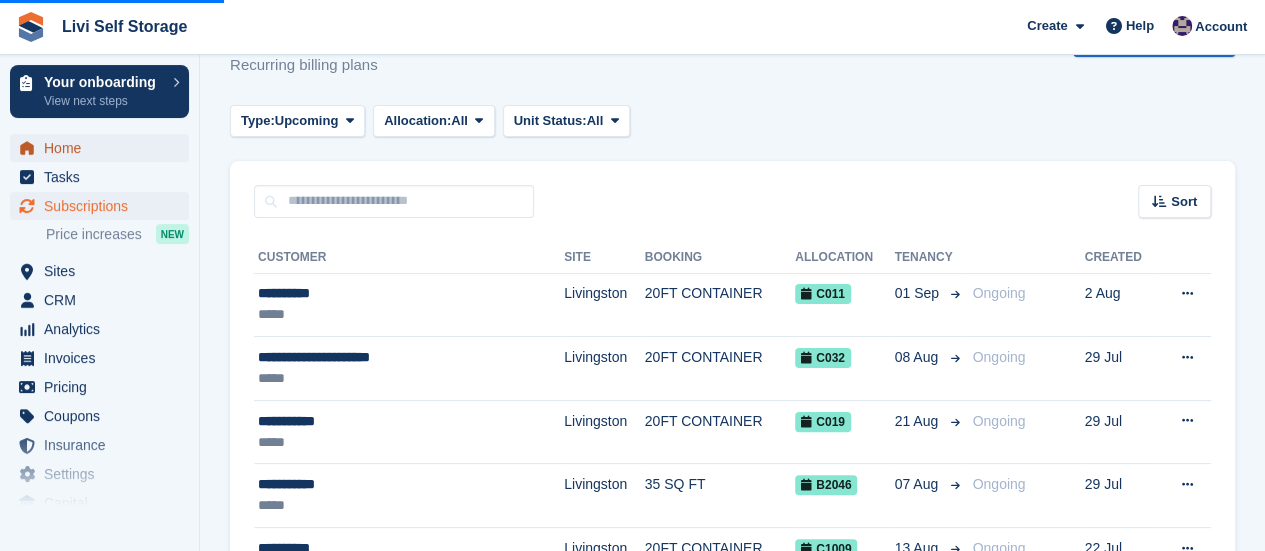 click on "Home" at bounding box center [104, 148] 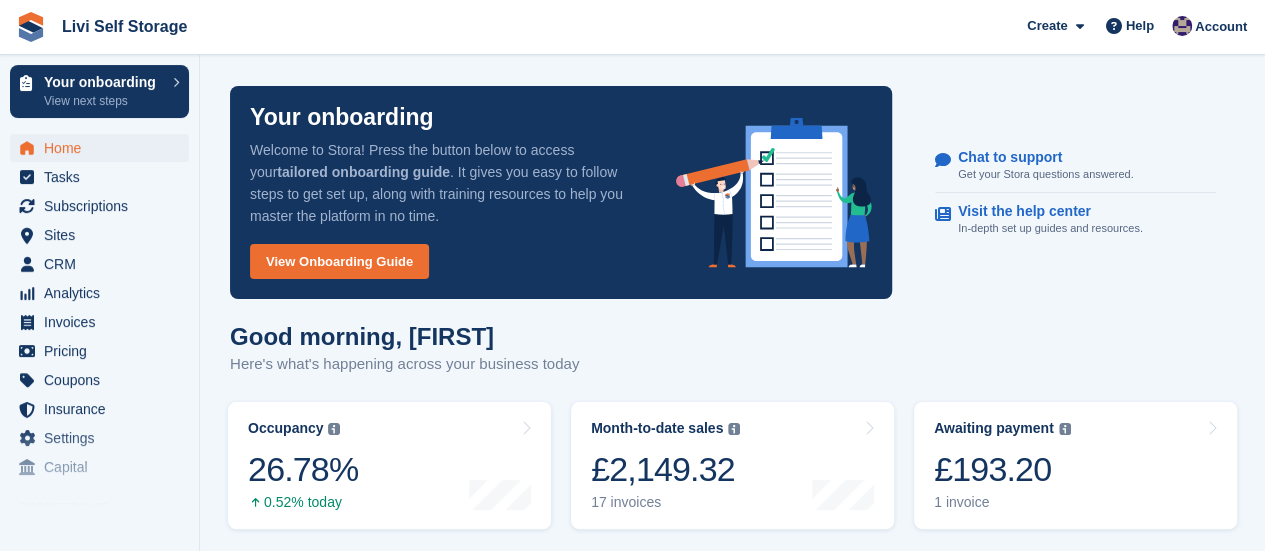 scroll, scrollTop: 300, scrollLeft: 0, axis: vertical 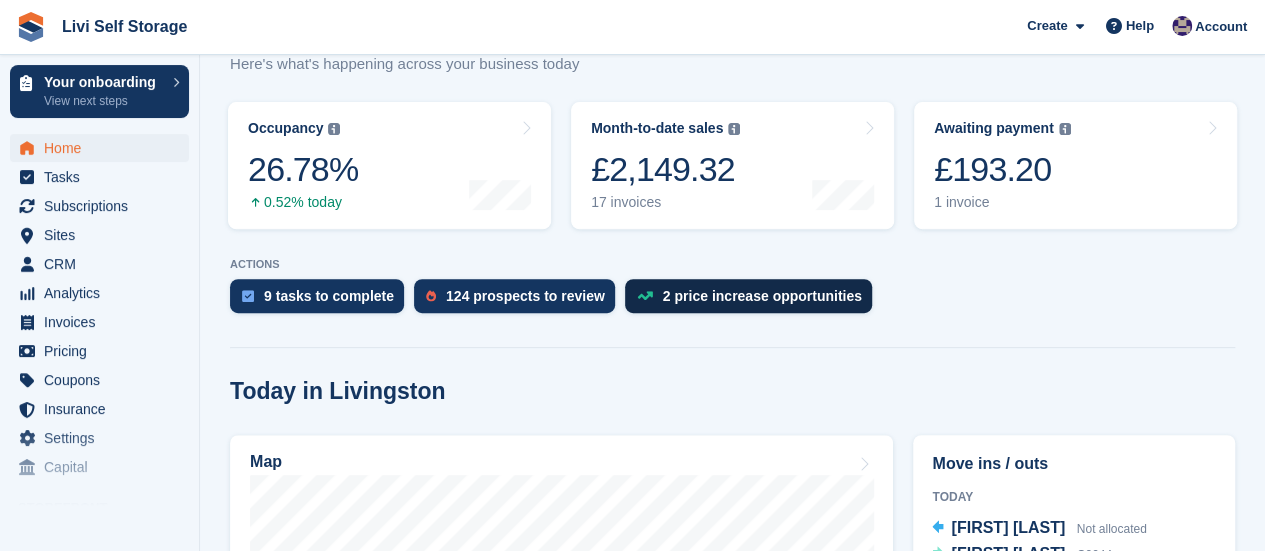 click on "2
price increase opportunities" at bounding box center [762, 296] 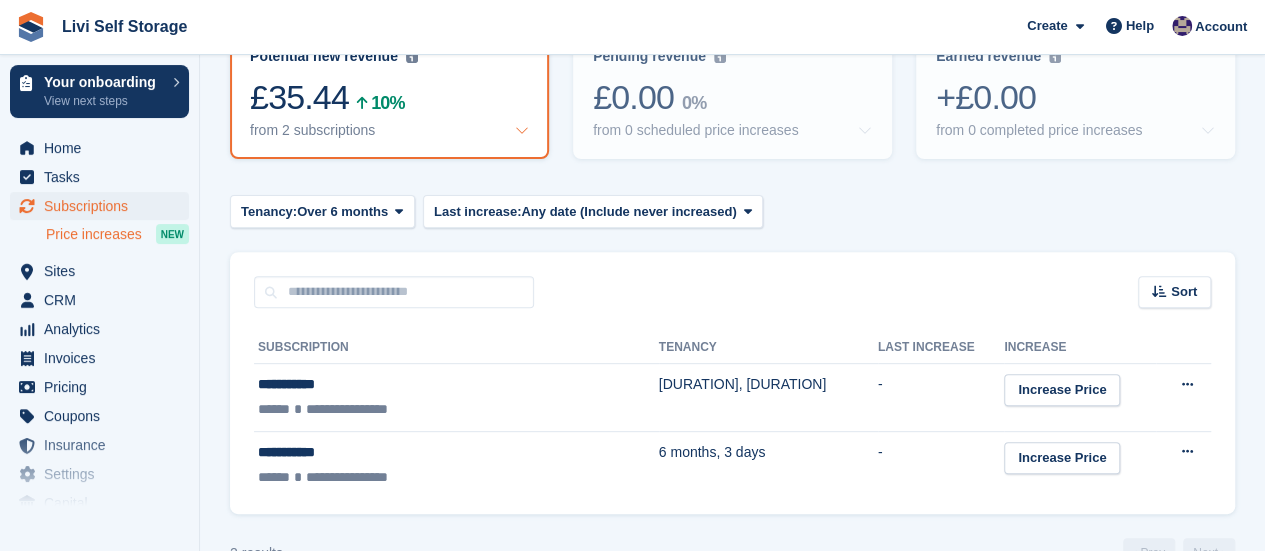 scroll, scrollTop: 300, scrollLeft: 0, axis: vertical 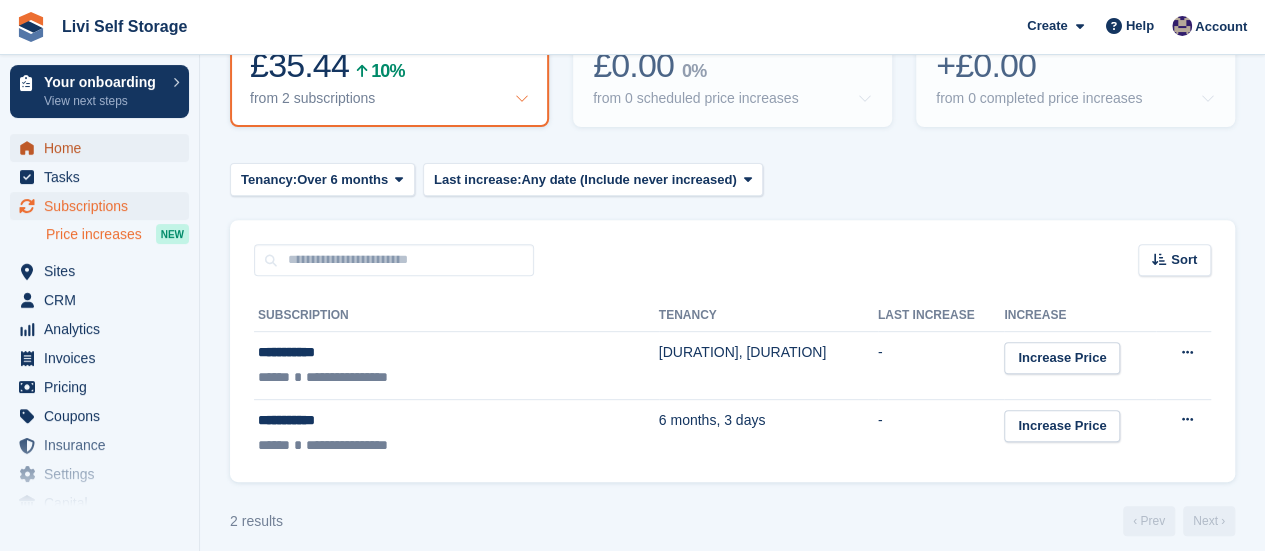 click on "Home" at bounding box center [104, 148] 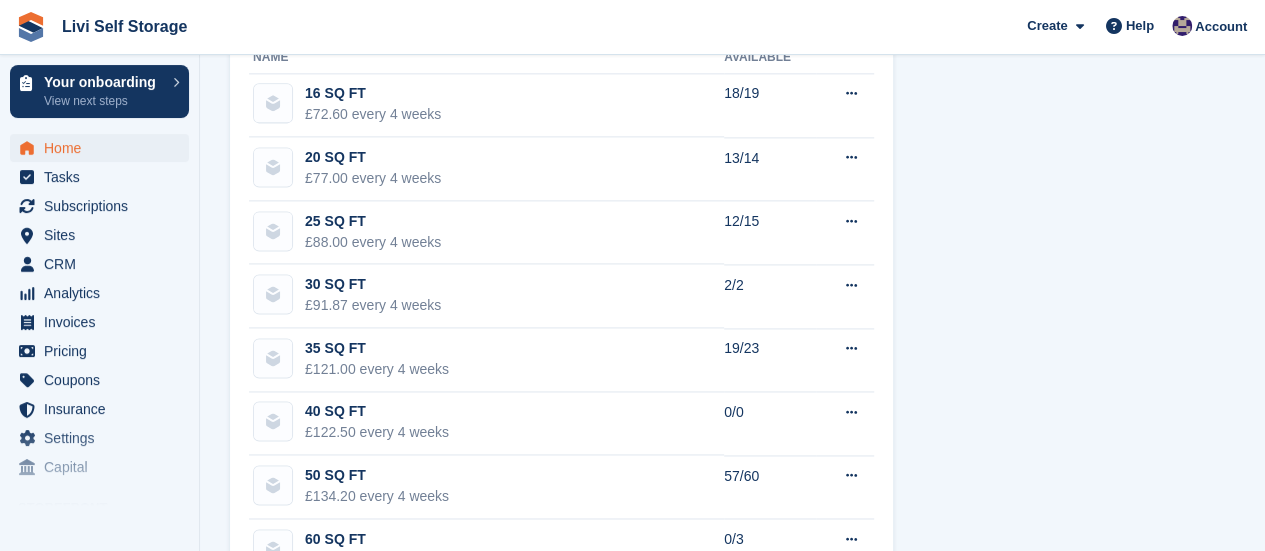 scroll, scrollTop: 1200, scrollLeft: 0, axis: vertical 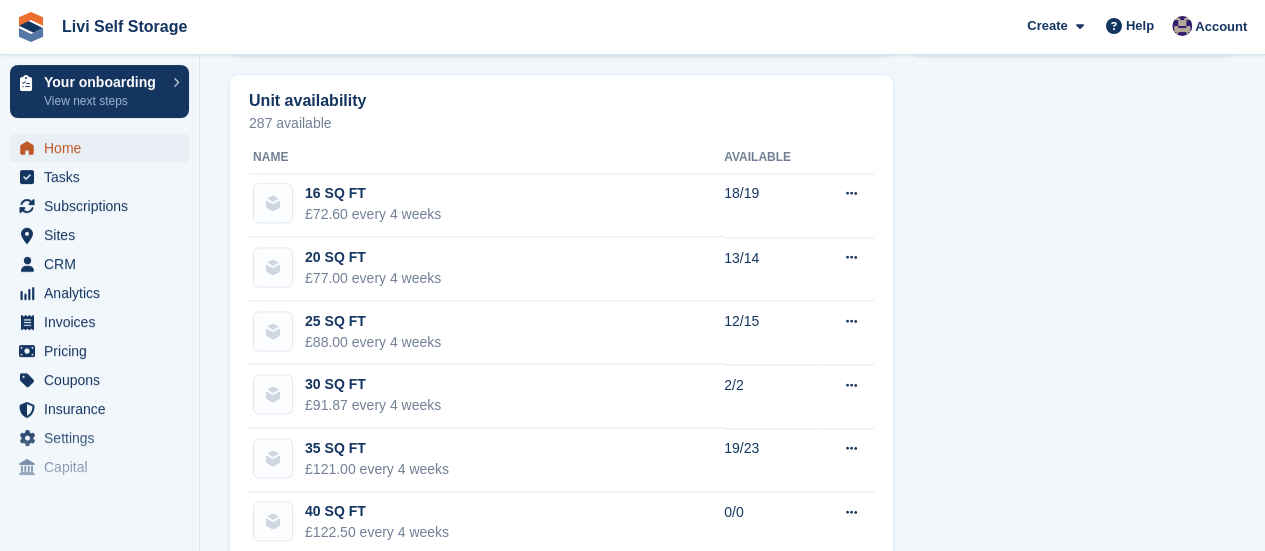 click on "Home" at bounding box center [104, 148] 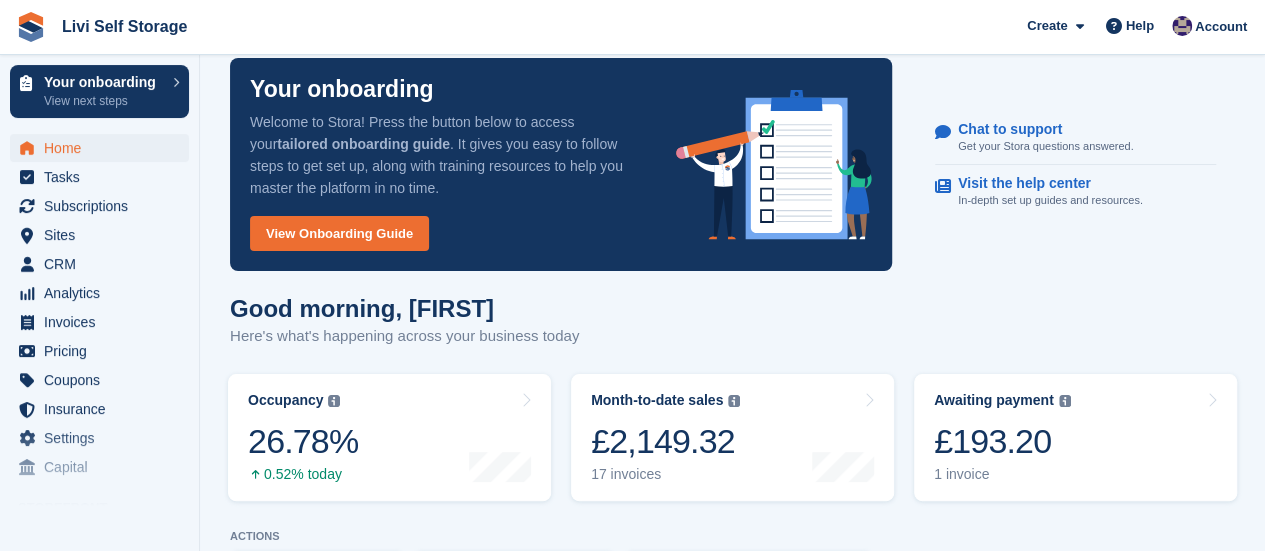 scroll, scrollTop: 0, scrollLeft: 0, axis: both 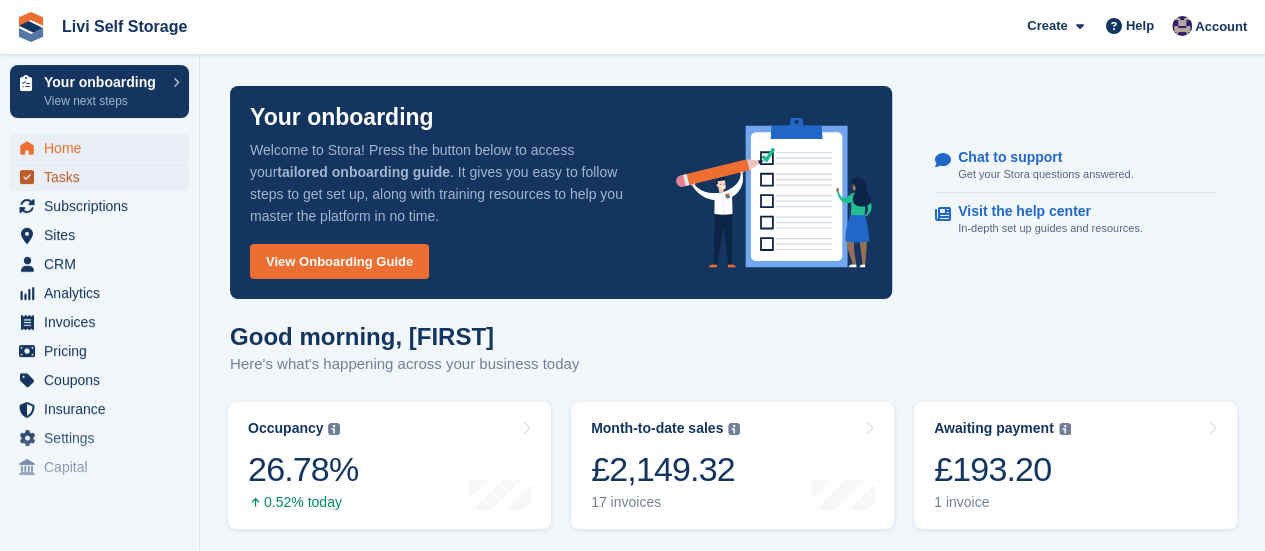 click on "Tasks" at bounding box center (104, 177) 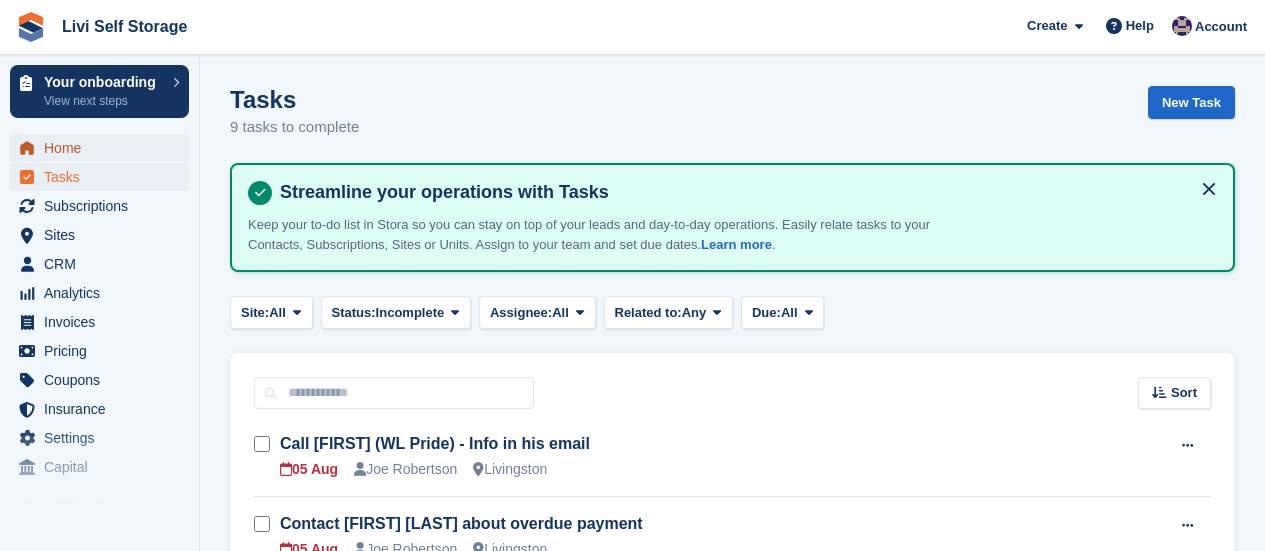 scroll, scrollTop: 0, scrollLeft: 0, axis: both 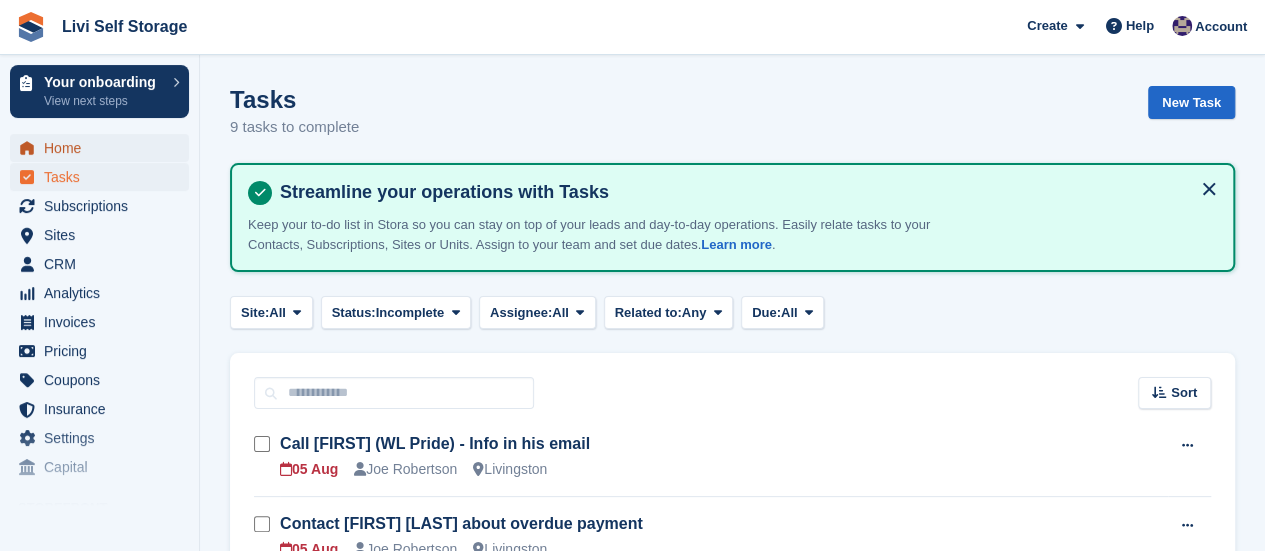 click on "Home" at bounding box center (104, 148) 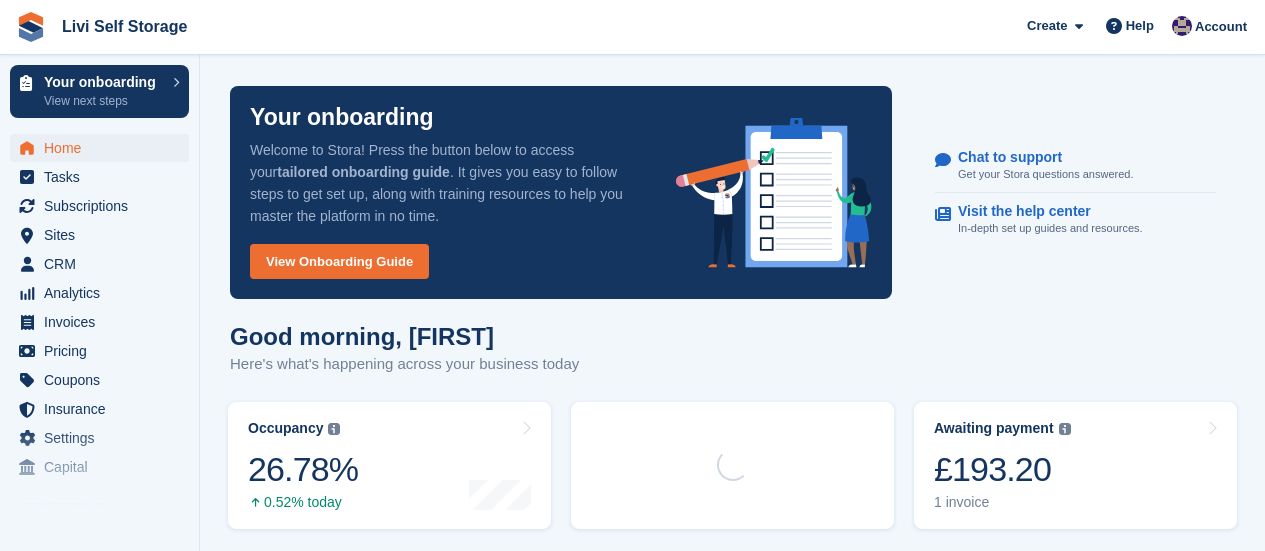 scroll, scrollTop: 0, scrollLeft: 0, axis: both 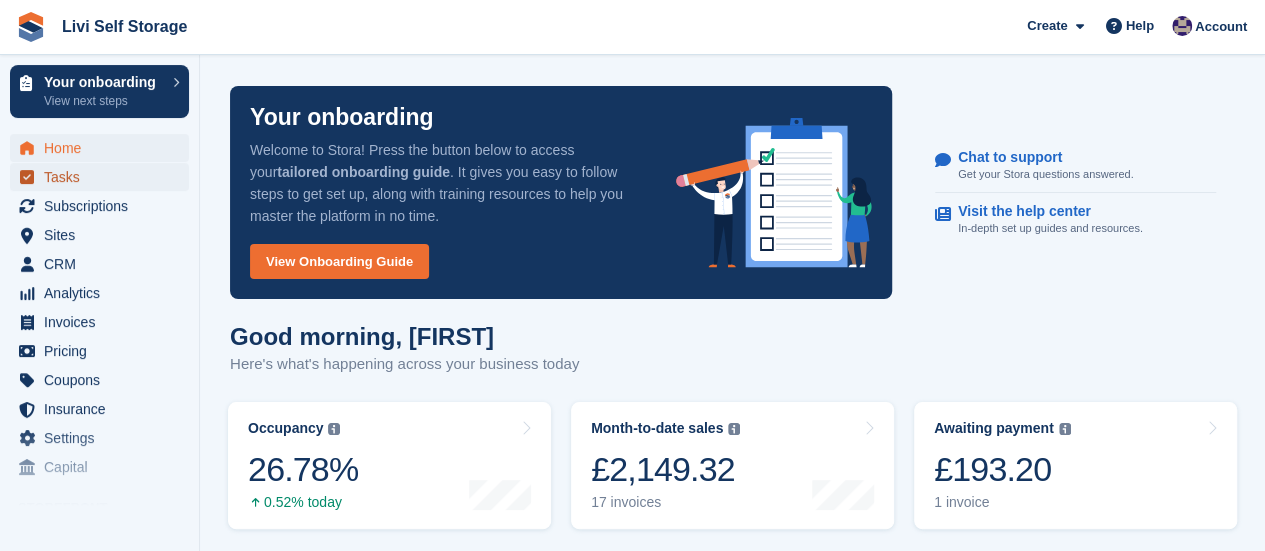click on "Tasks" at bounding box center (104, 177) 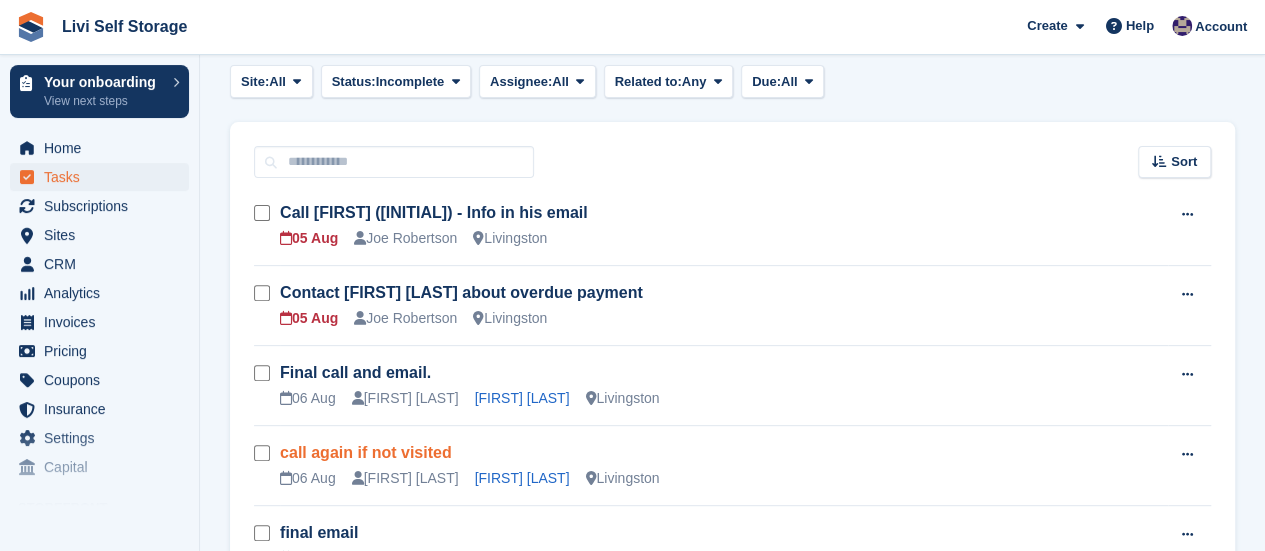 scroll, scrollTop: 200, scrollLeft: 0, axis: vertical 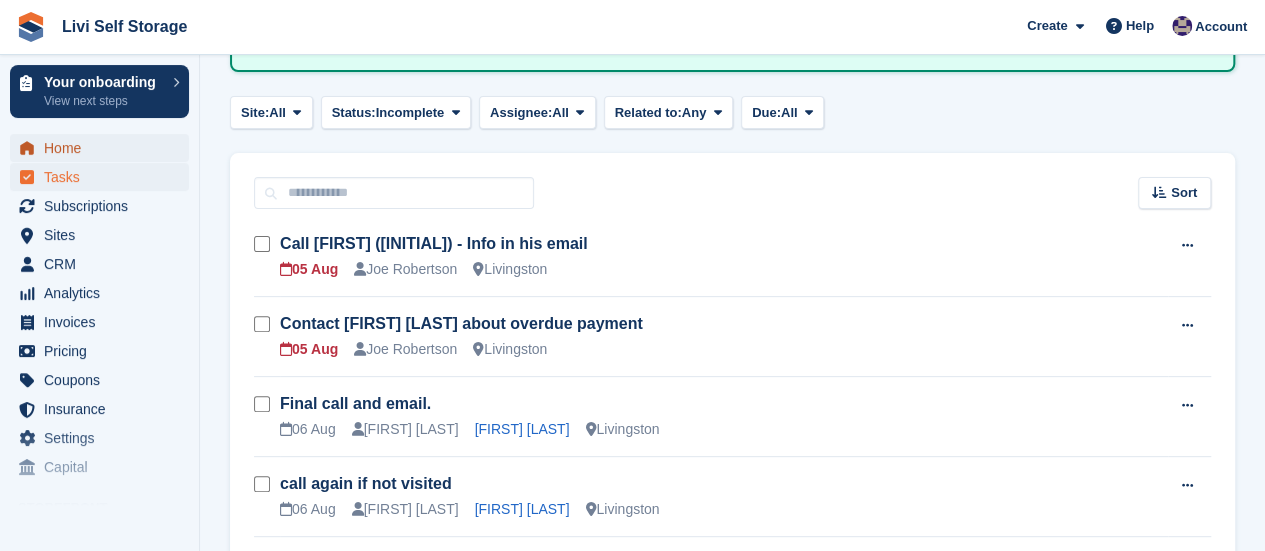 click on "Home" at bounding box center (104, 148) 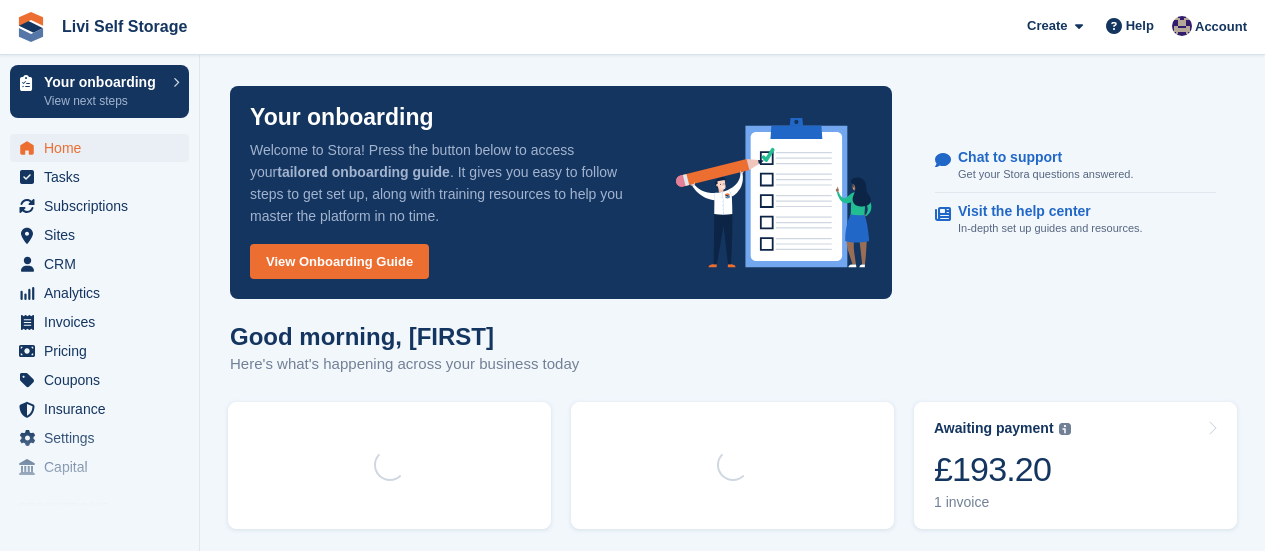 scroll, scrollTop: 0, scrollLeft: 0, axis: both 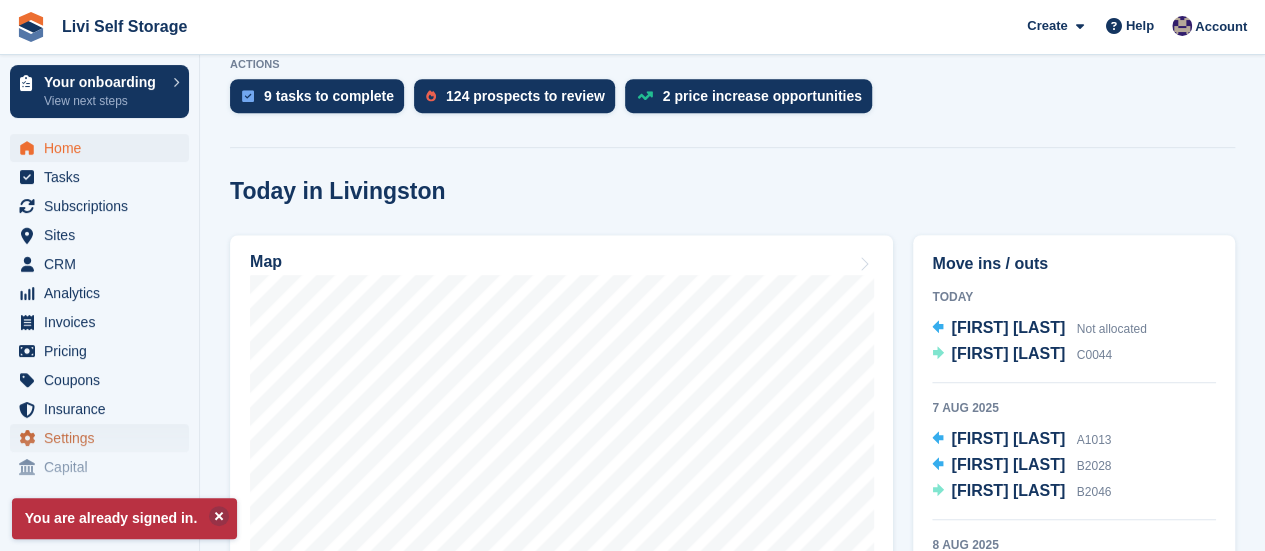 click on "Settings" at bounding box center (104, 438) 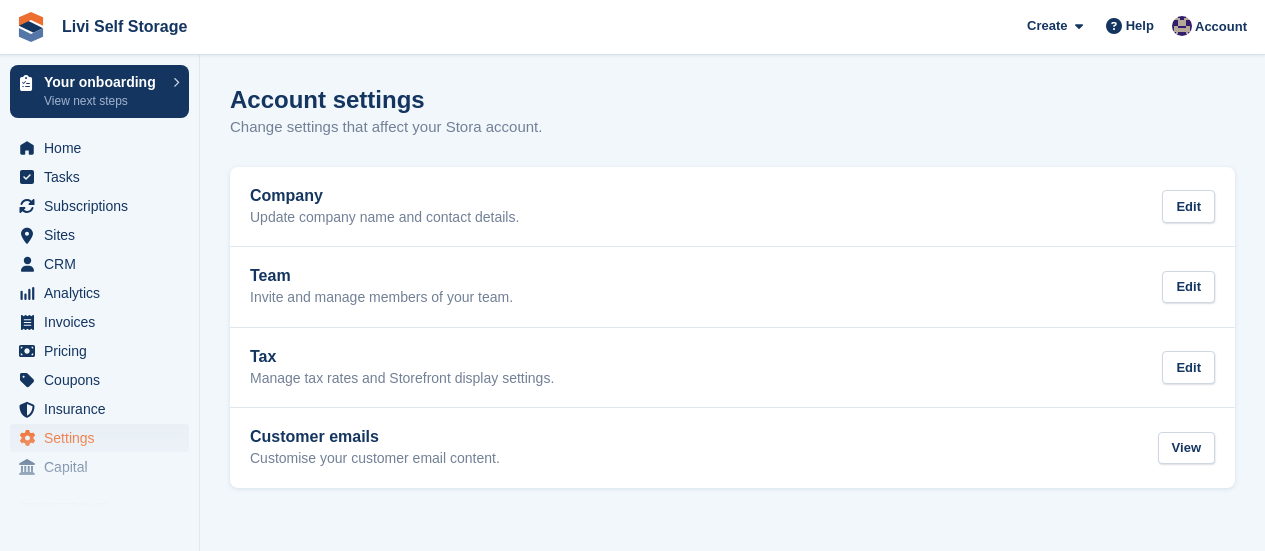 scroll, scrollTop: 0, scrollLeft: 0, axis: both 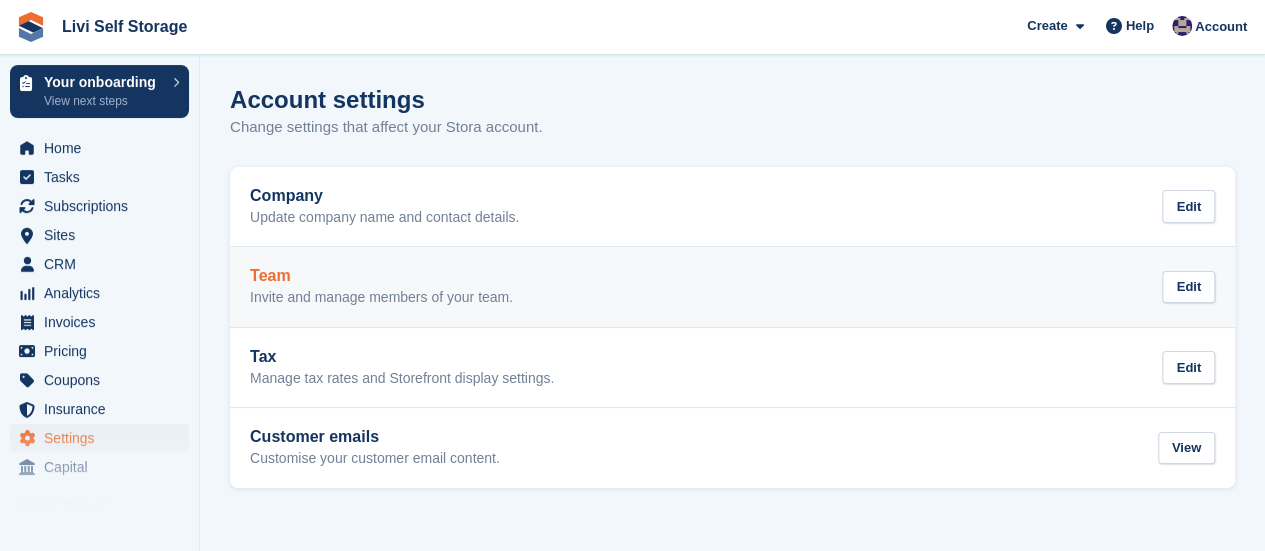 click on "Team" at bounding box center (381, 276) 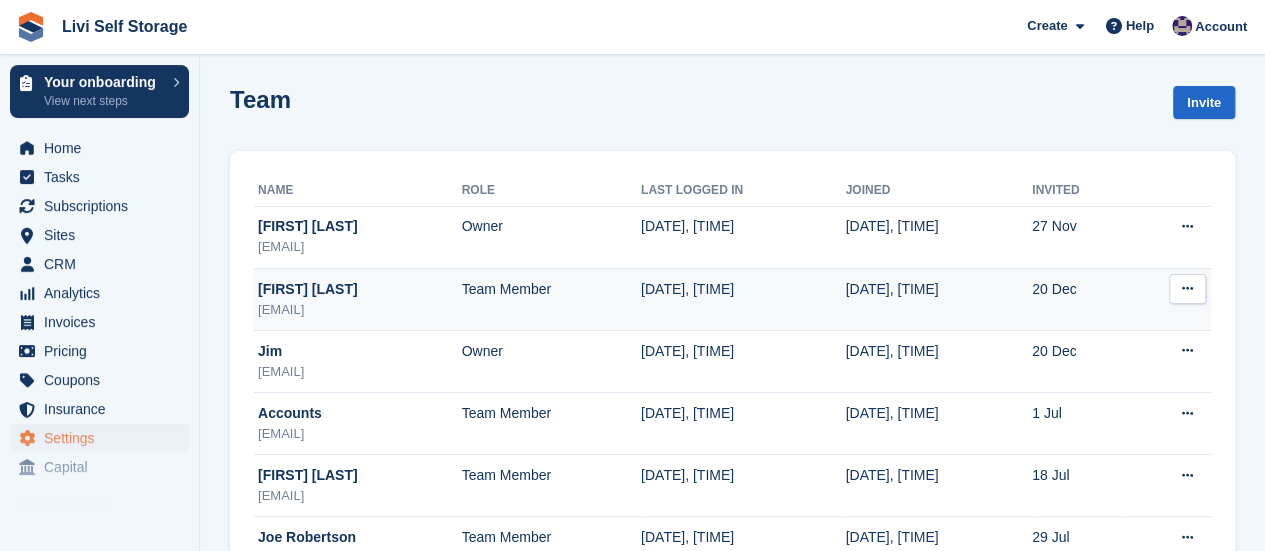 scroll, scrollTop: 70, scrollLeft: 0, axis: vertical 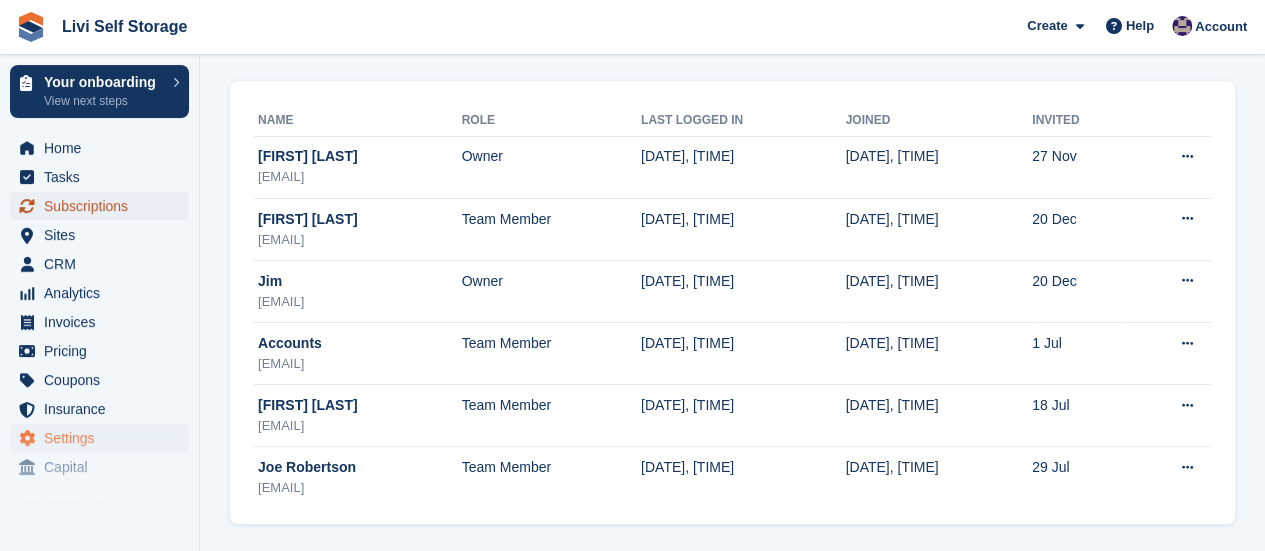 click on "Subscriptions" at bounding box center [104, 206] 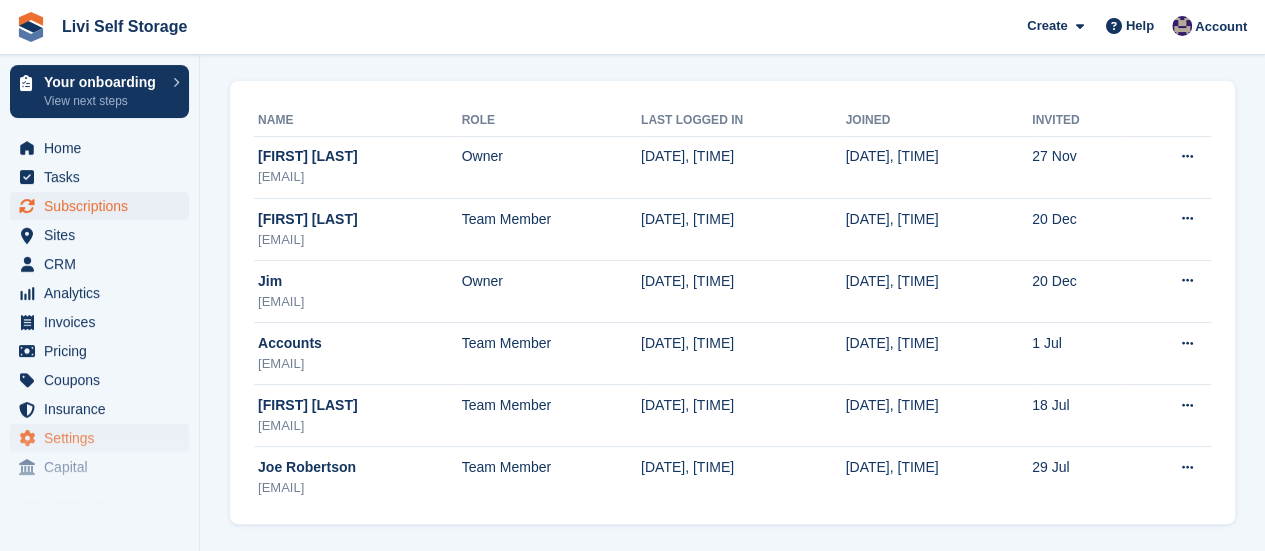 scroll, scrollTop: 0, scrollLeft: 0, axis: both 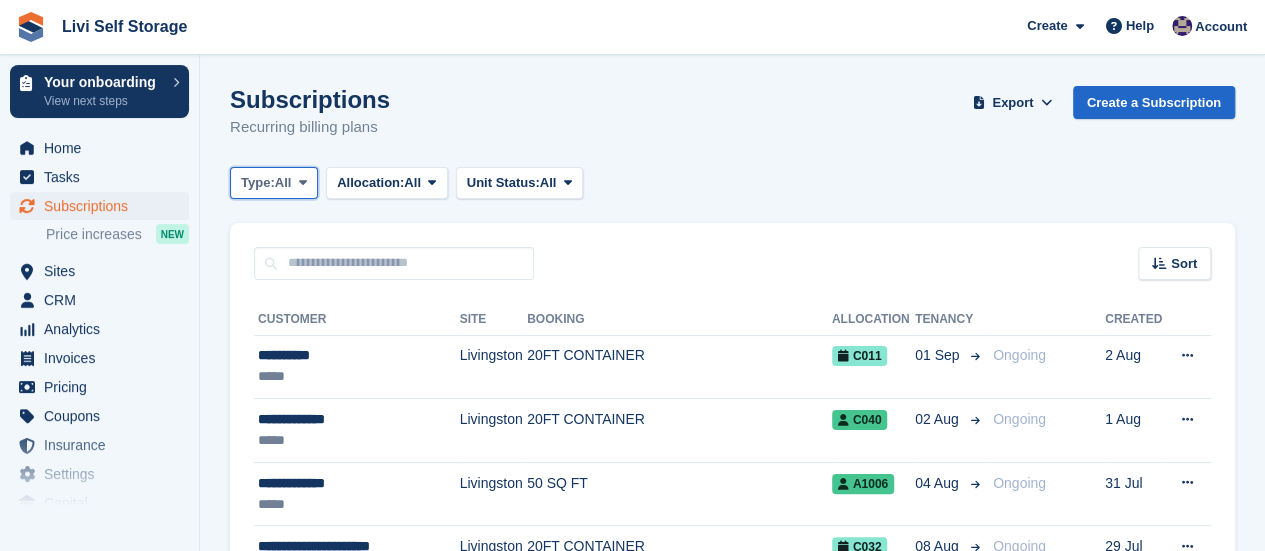 click at bounding box center [303, 182] 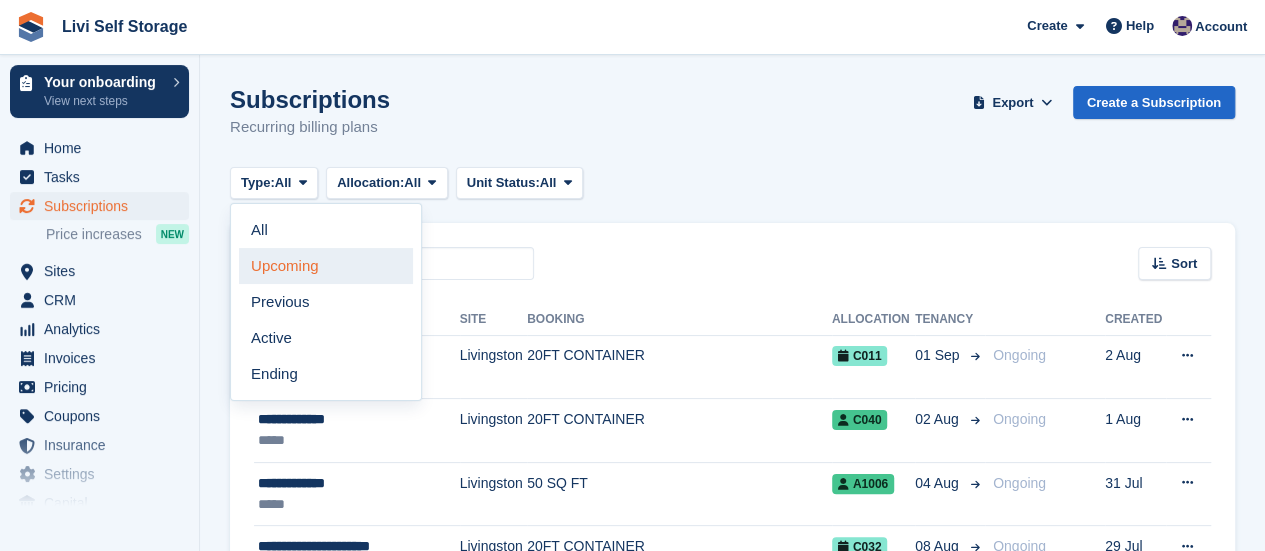 click on "Upcoming" at bounding box center [326, 266] 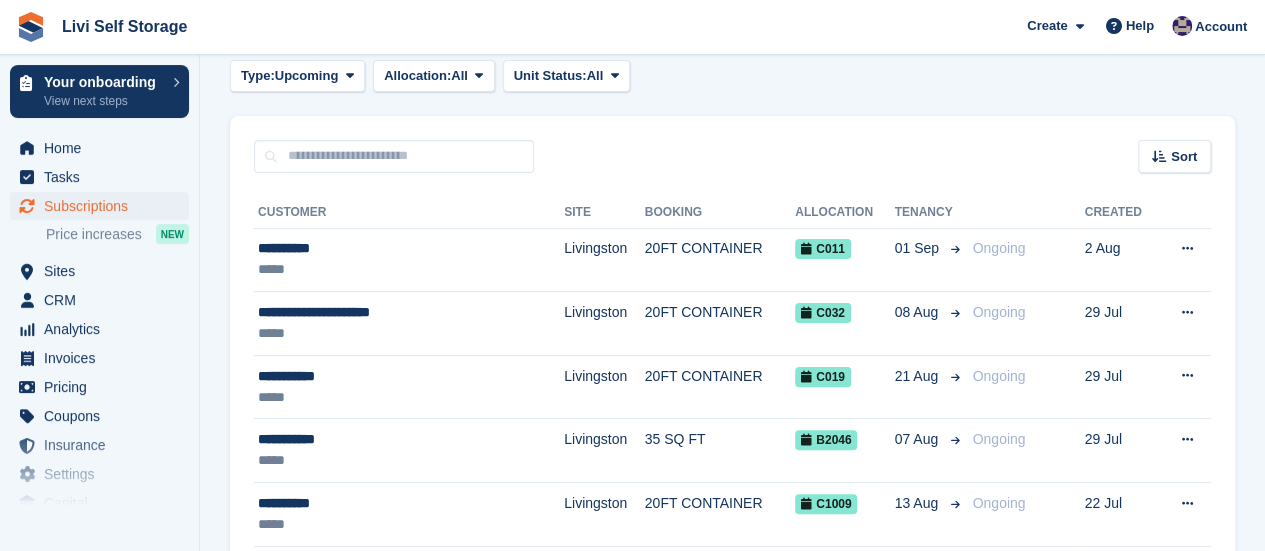scroll, scrollTop: 200, scrollLeft: 0, axis: vertical 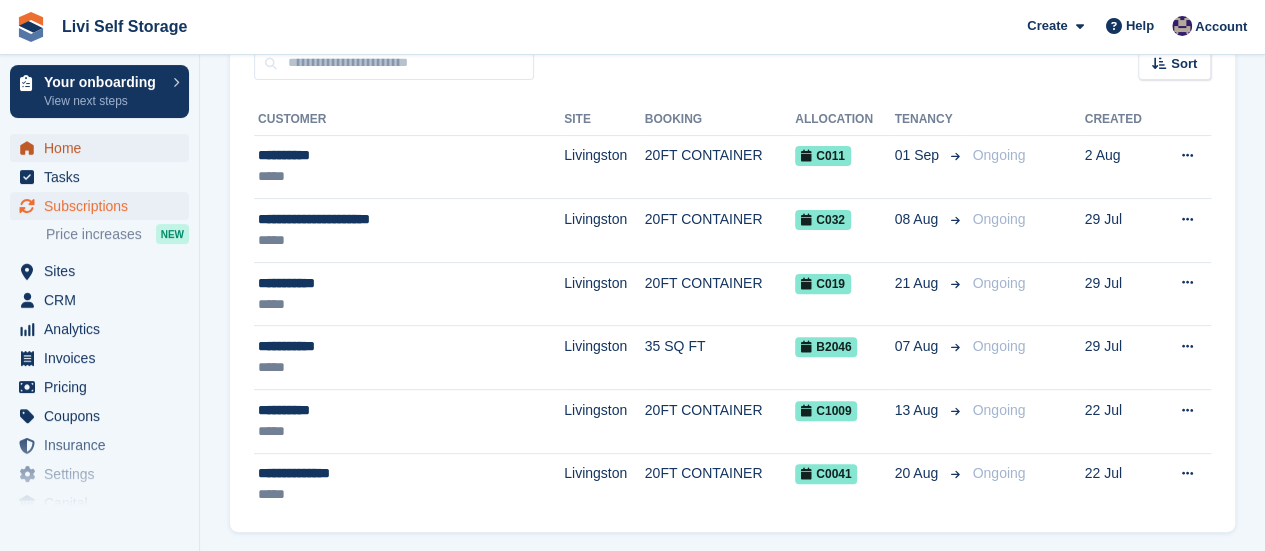 click at bounding box center [27, 148] 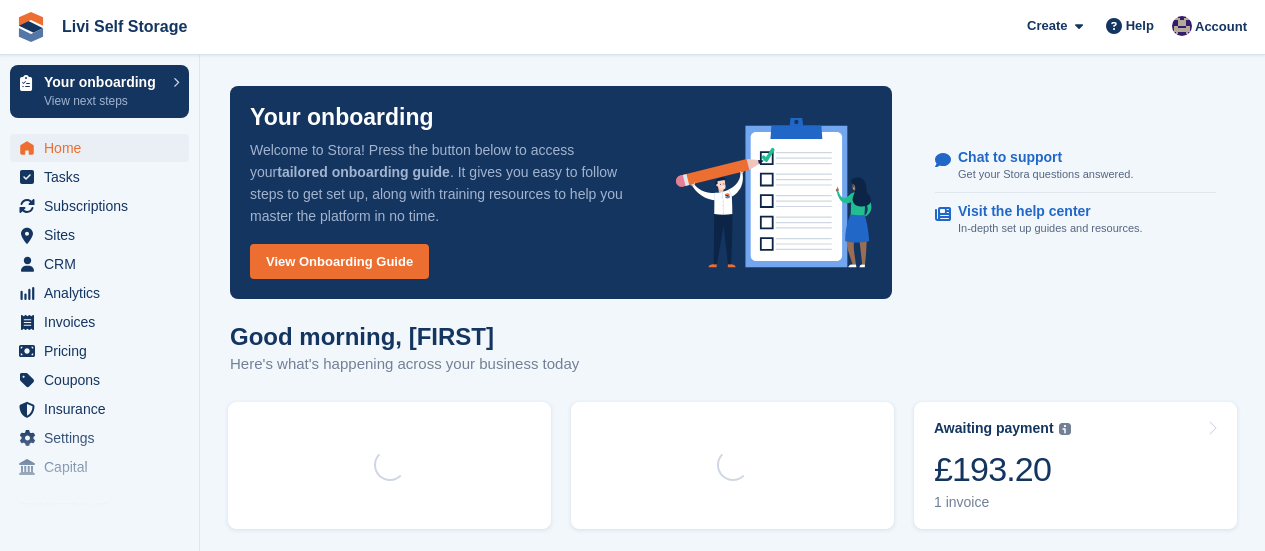 scroll, scrollTop: 0, scrollLeft: 0, axis: both 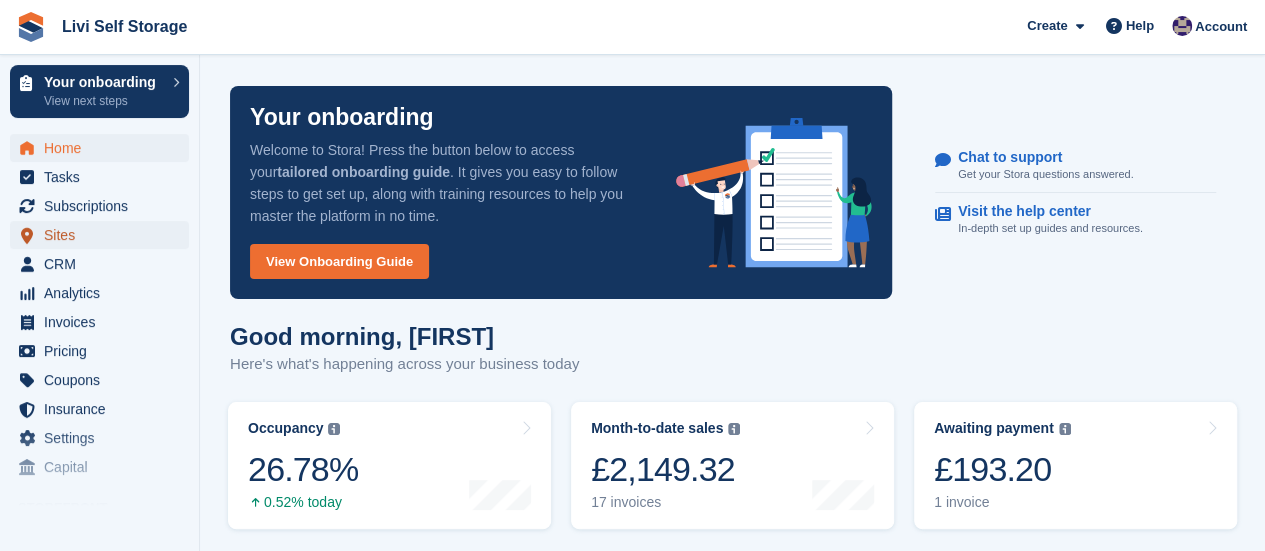 click on "Sites" at bounding box center (104, 235) 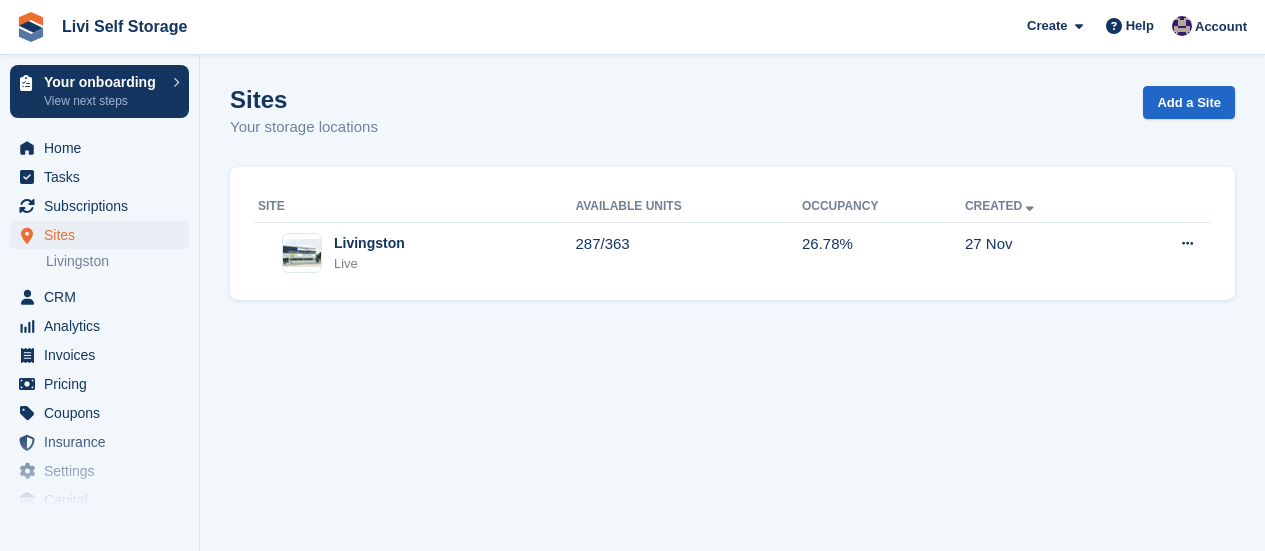scroll, scrollTop: 0, scrollLeft: 0, axis: both 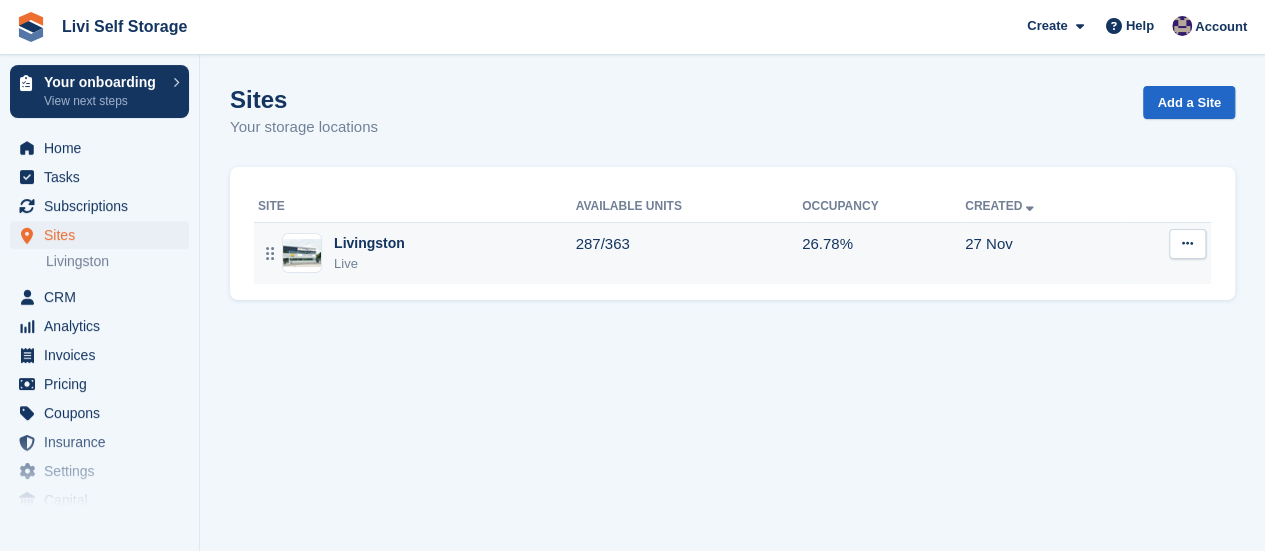 click on "Livingston" at bounding box center (369, 243) 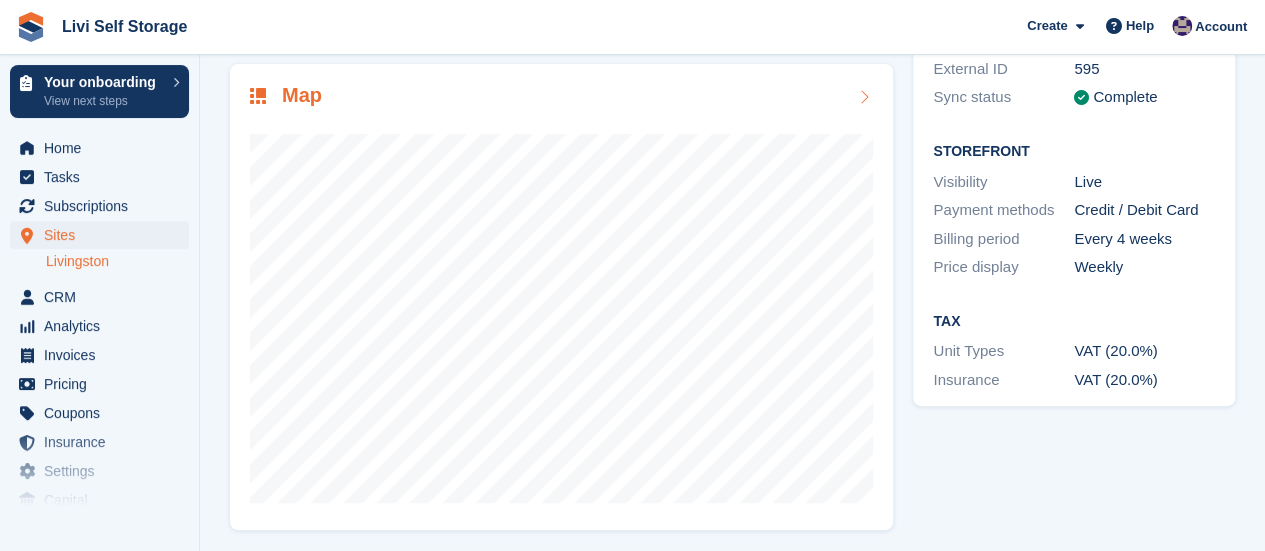 scroll, scrollTop: 300, scrollLeft: 0, axis: vertical 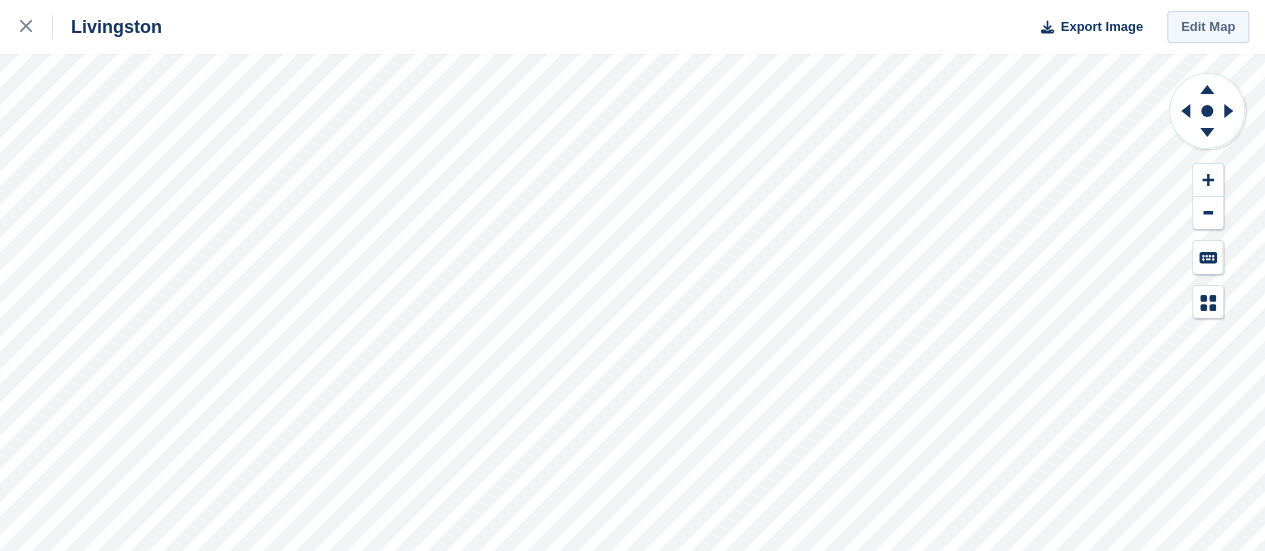 click on "Edit Map" at bounding box center (1208, 27) 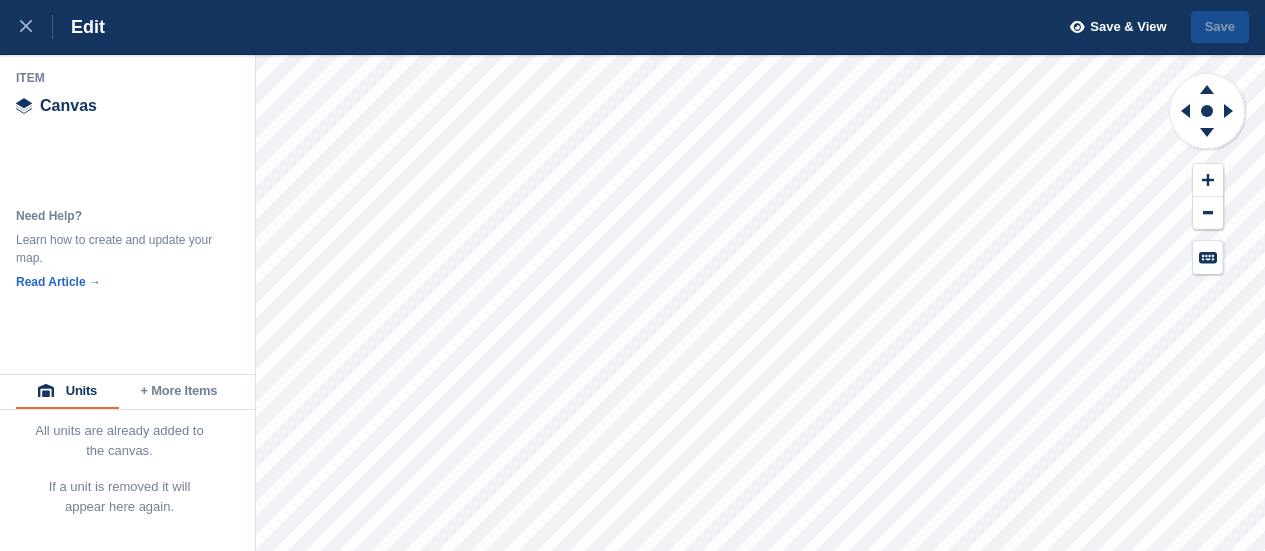 scroll, scrollTop: 0, scrollLeft: 0, axis: both 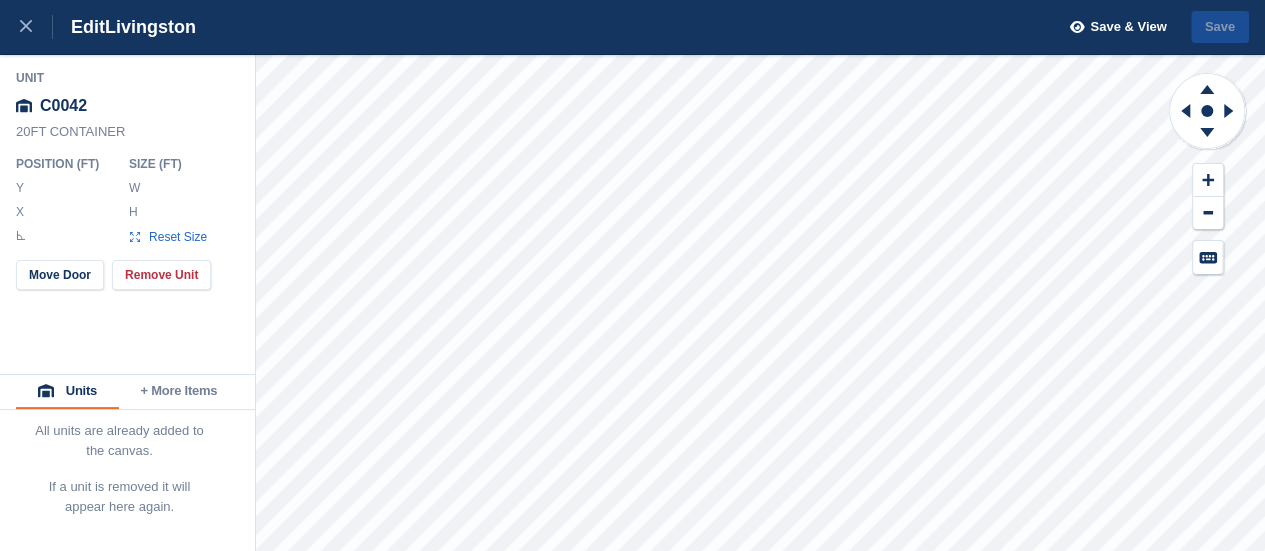 type on "*******" 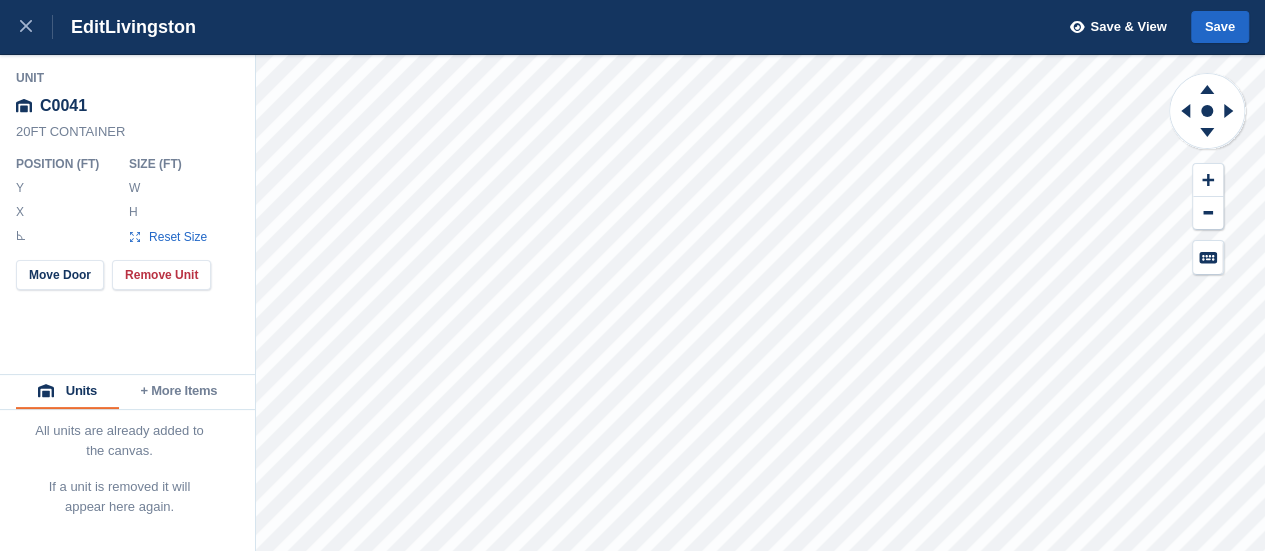 type on "*******" 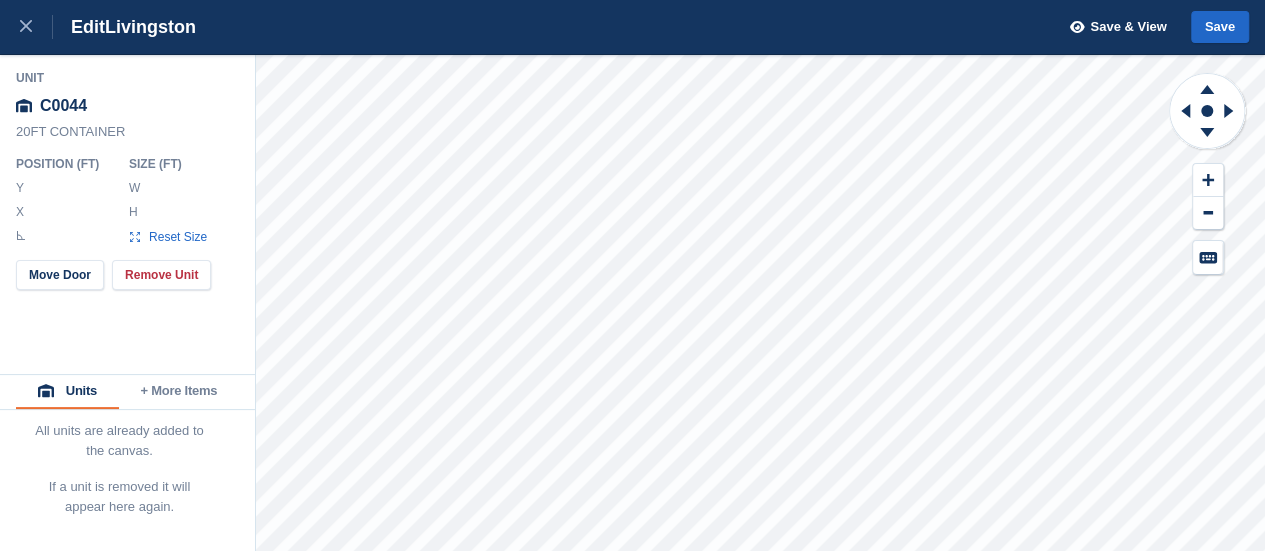 type on "*****" 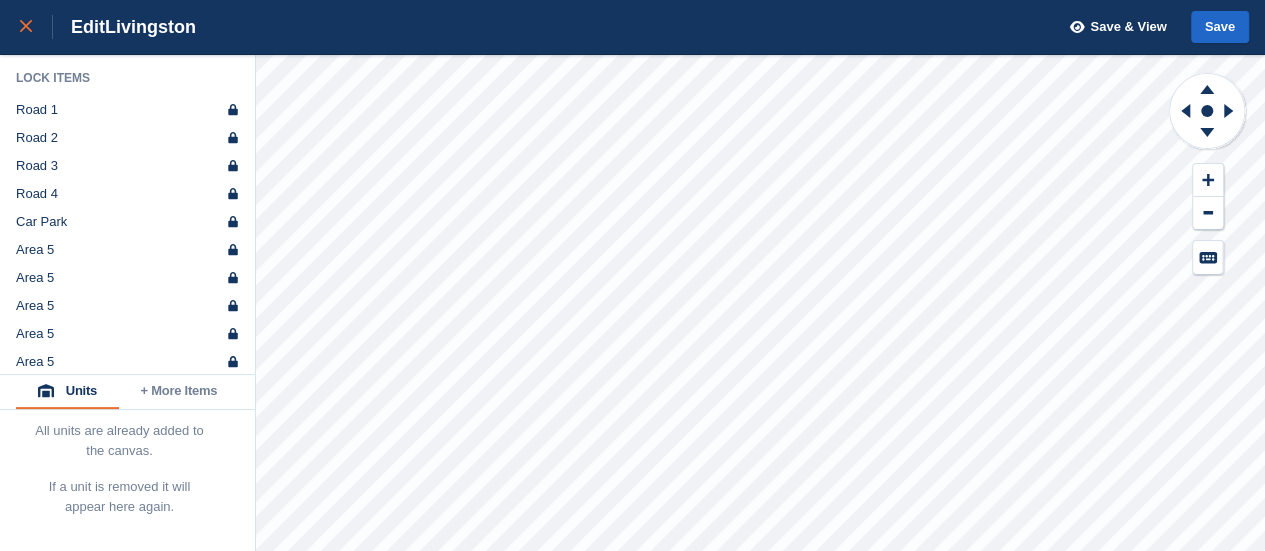 click 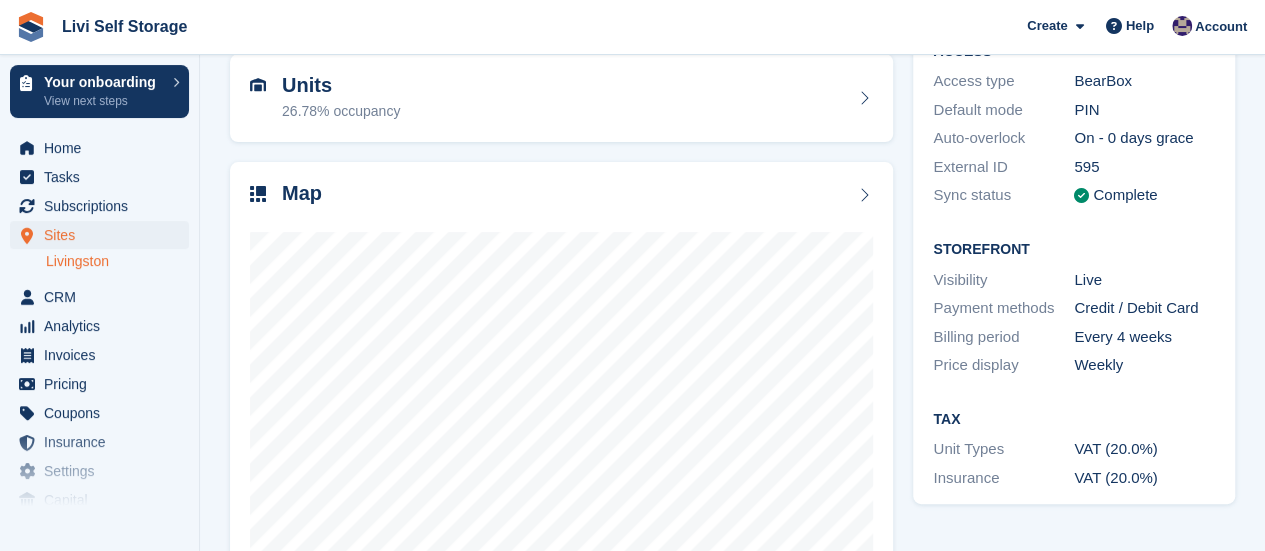 scroll, scrollTop: 300, scrollLeft: 0, axis: vertical 